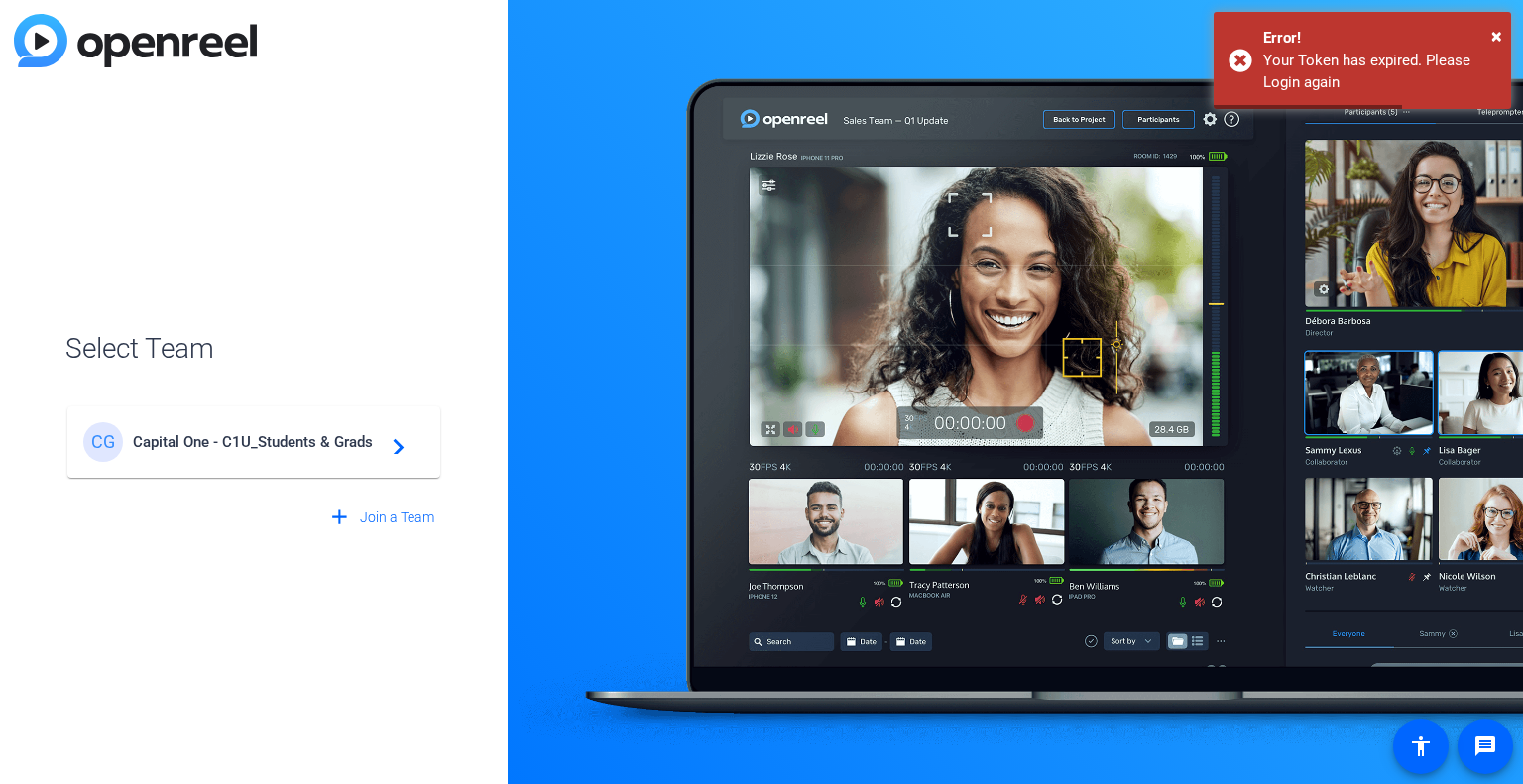 scroll, scrollTop: 0, scrollLeft: 0, axis: both 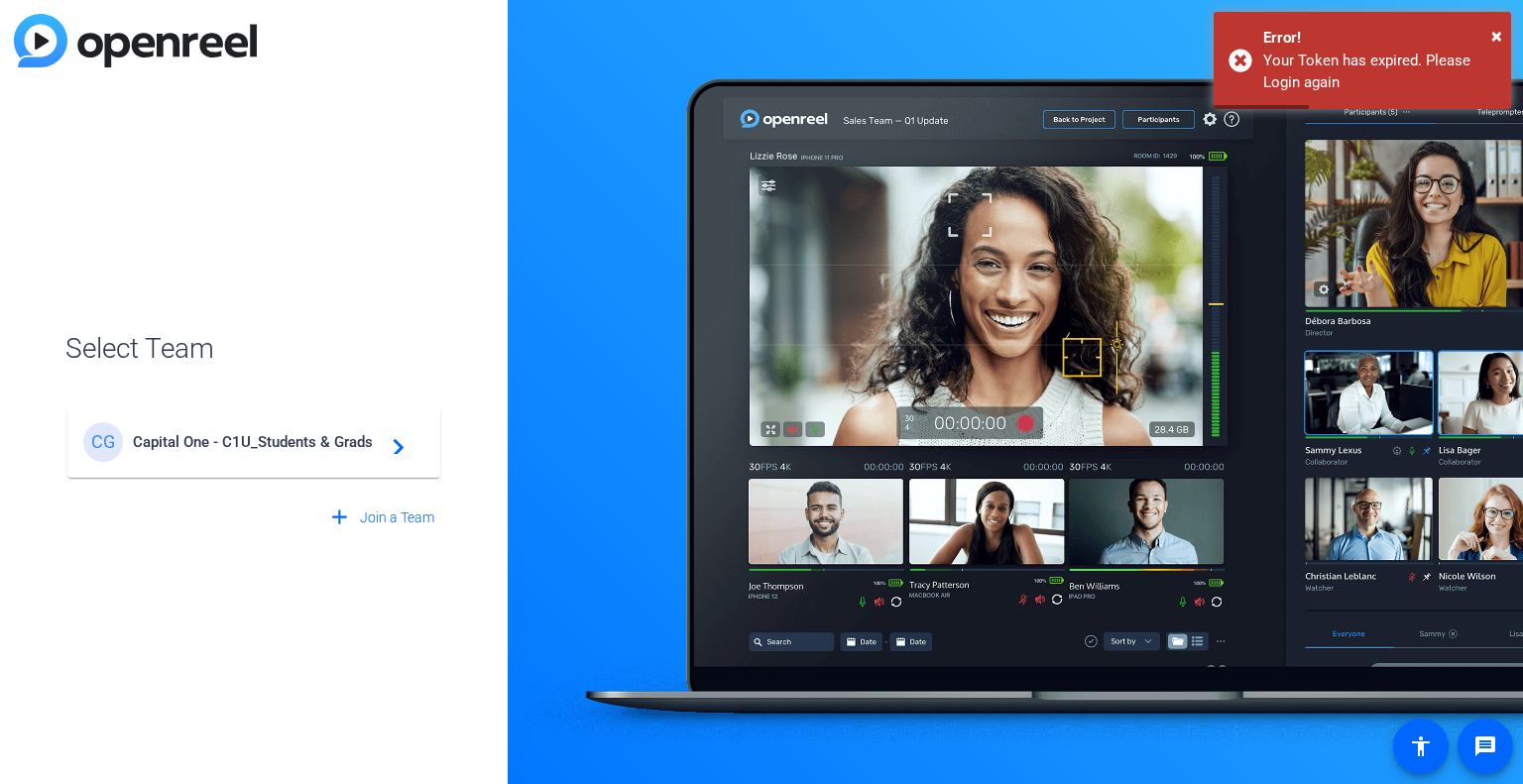 click on "Capital One - C1U_Students & Grads" 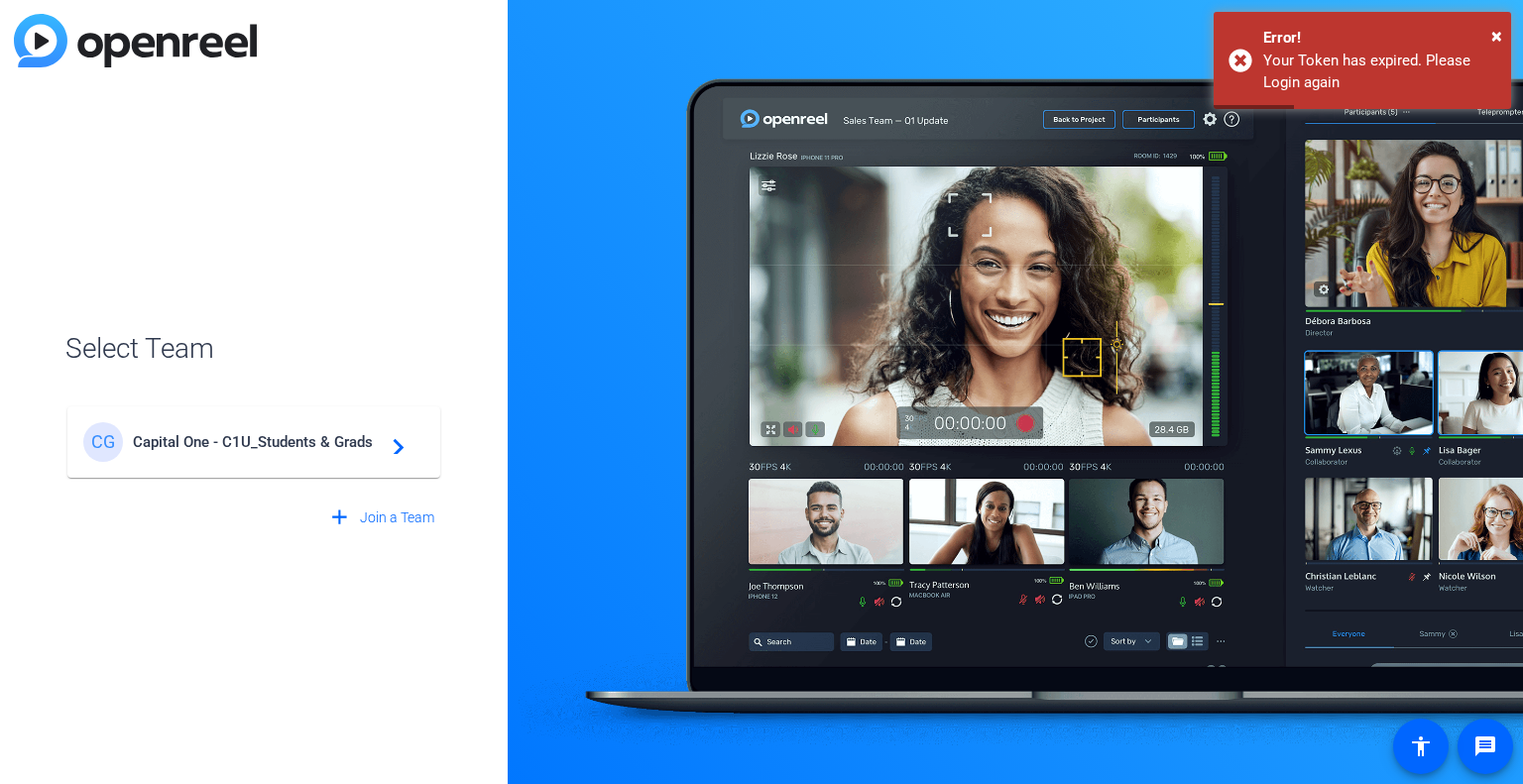 scroll, scrollTop: 0, scrollLeft: 0, axis: both 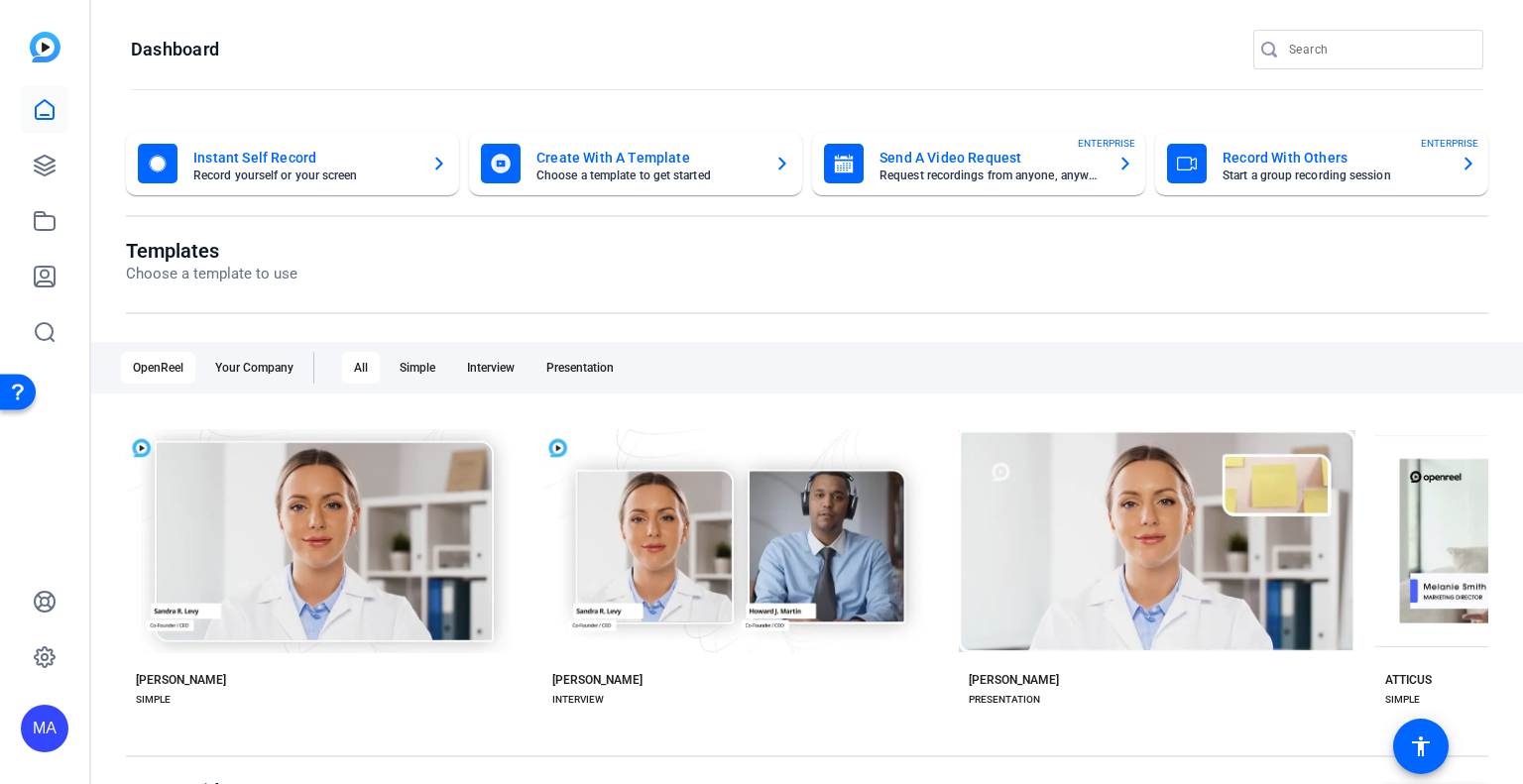 click on "Templates Choose a template to use" 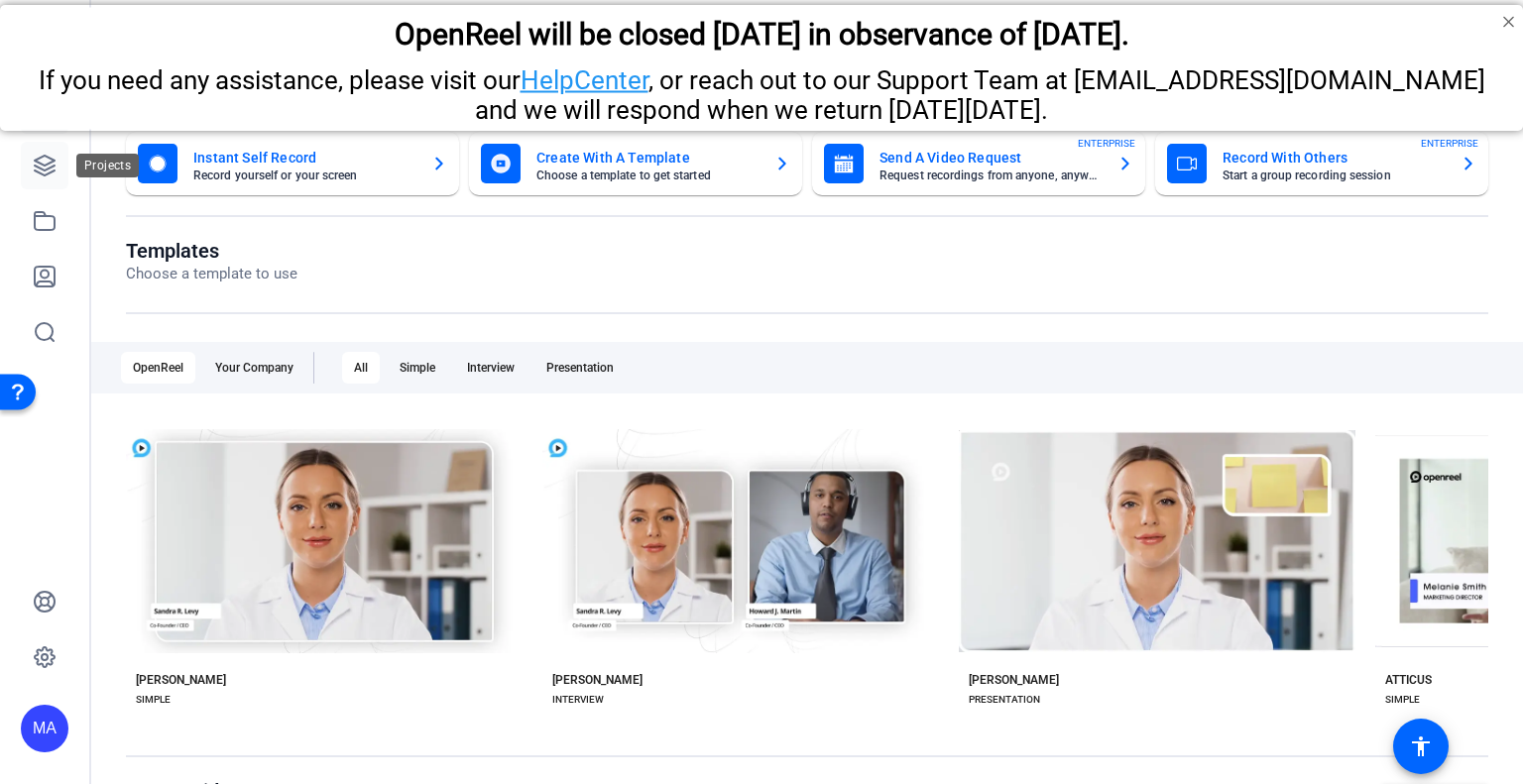 click 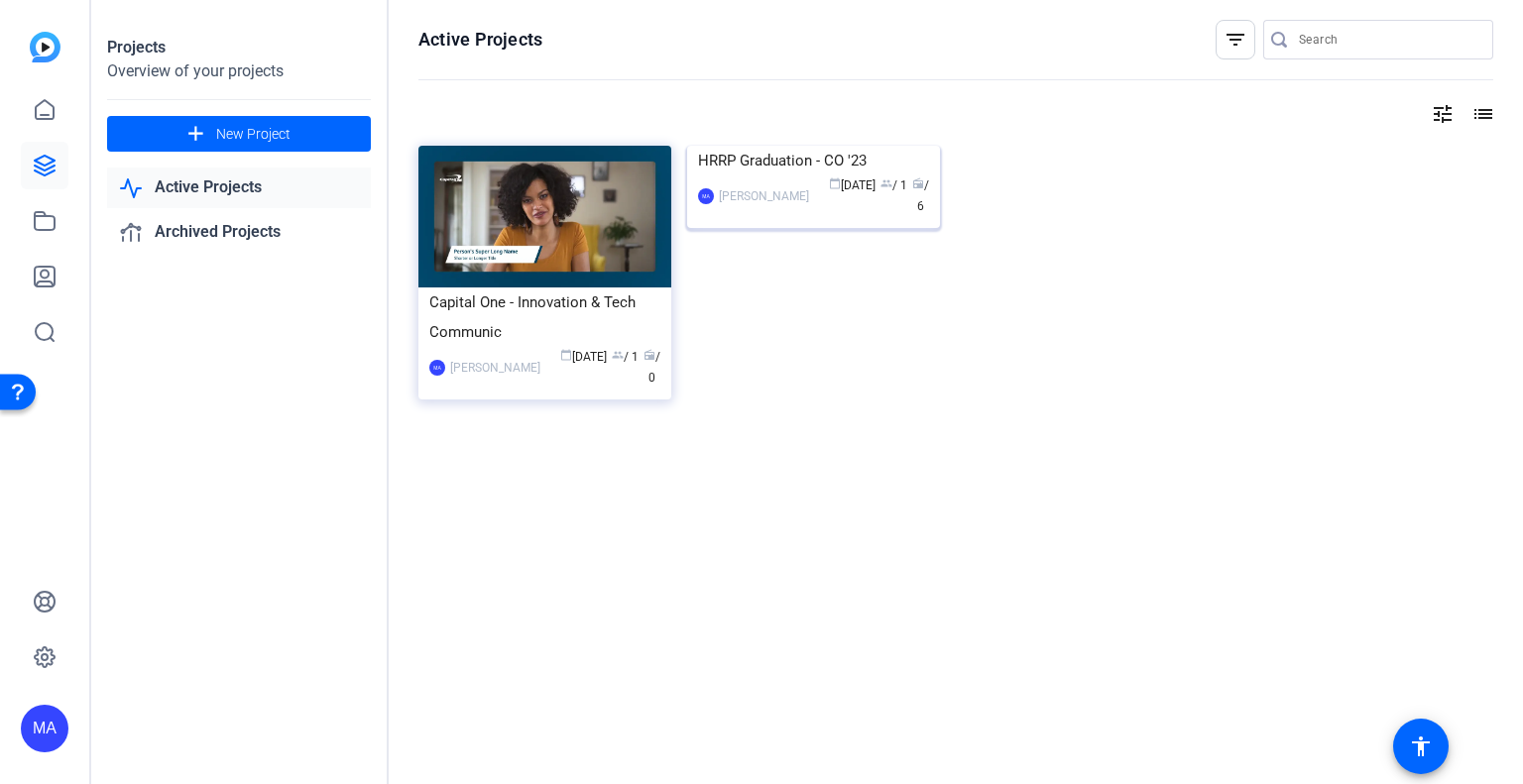 click on "HRRP Graduation - CO '23" 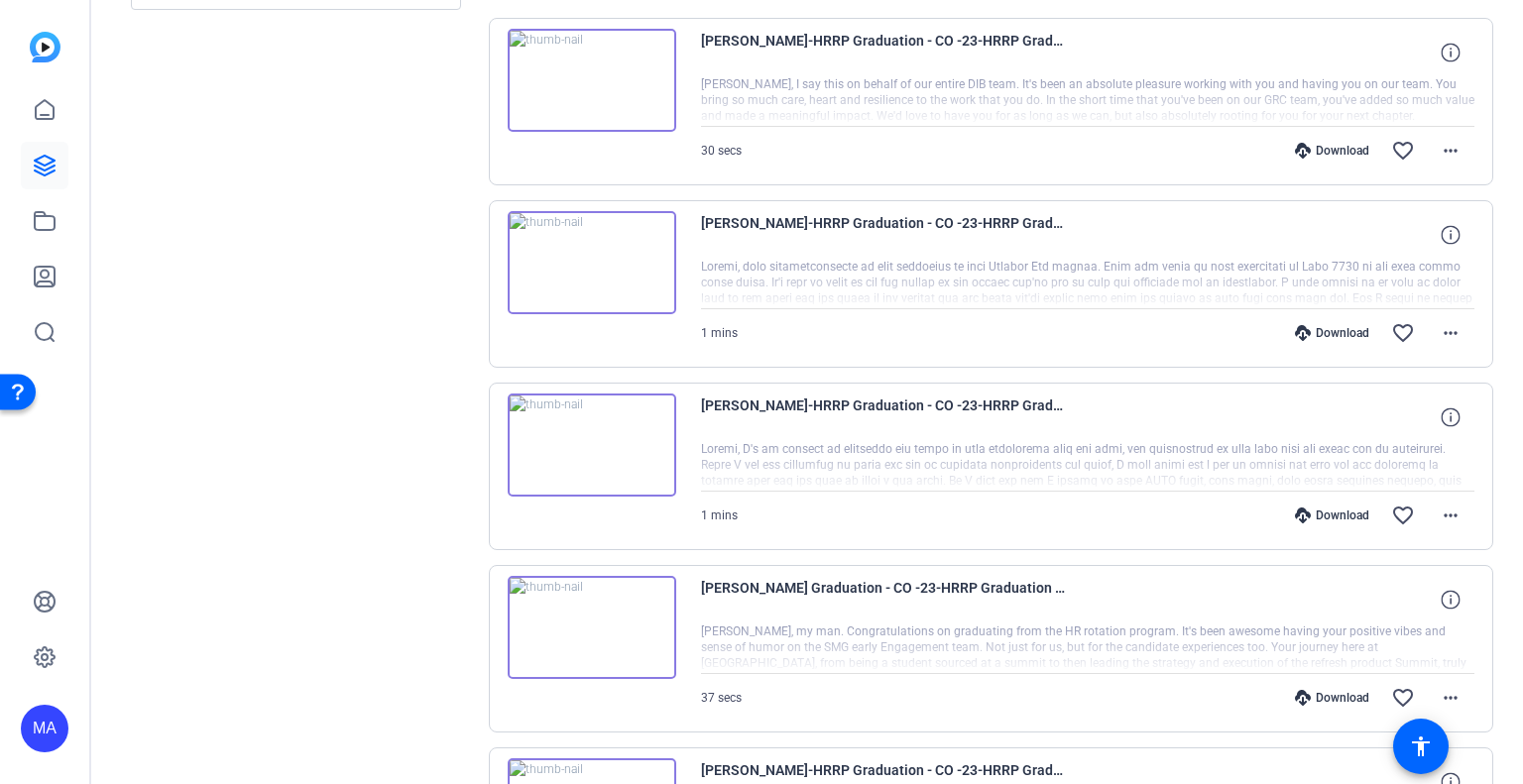 scroll, scrollTop: 319, scrollLeft: 0, axis: vertical 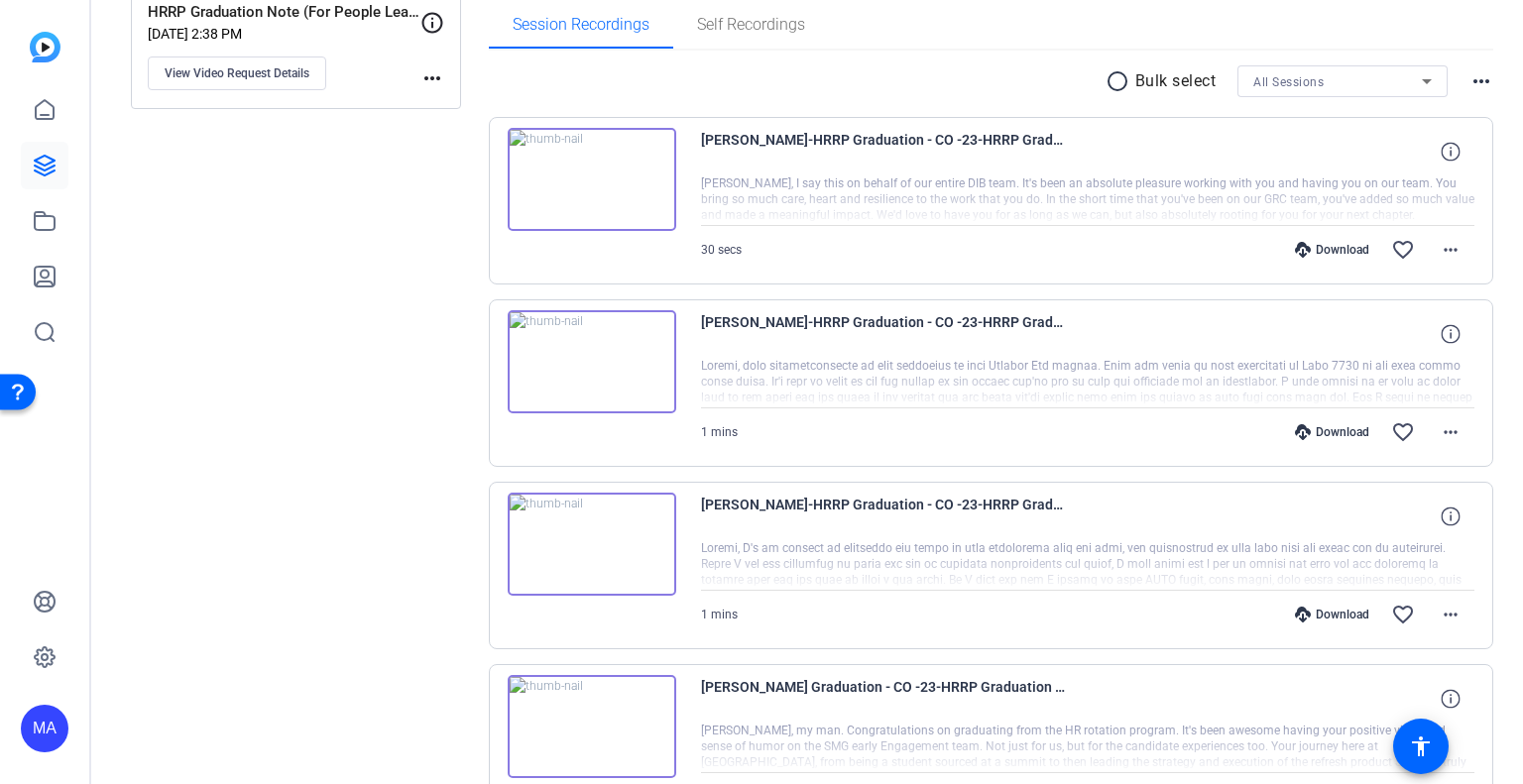 click at bounding box center (592, 179) 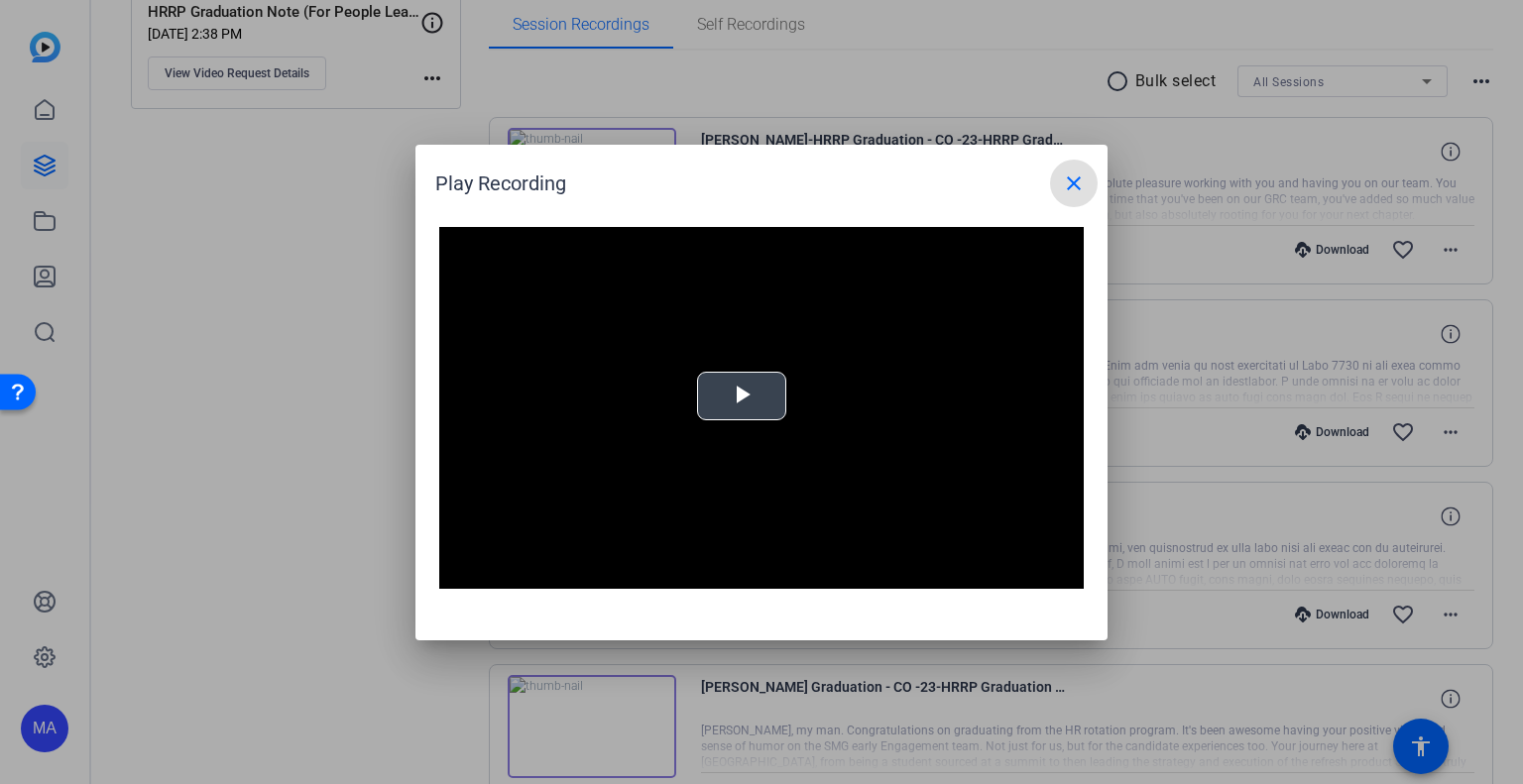 click at bounding box center [742, 395] 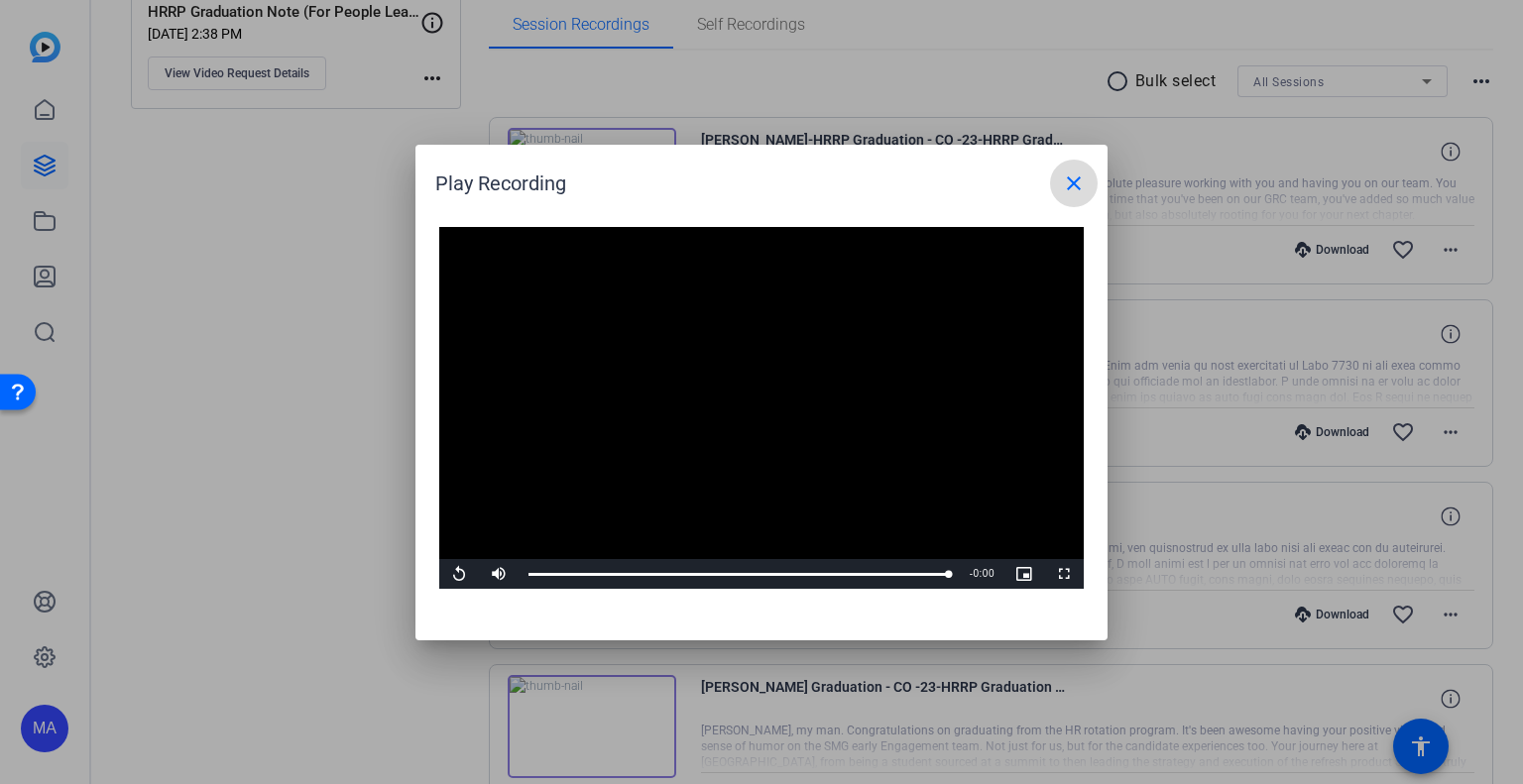click on "close" at bounding box center (1074, 183) 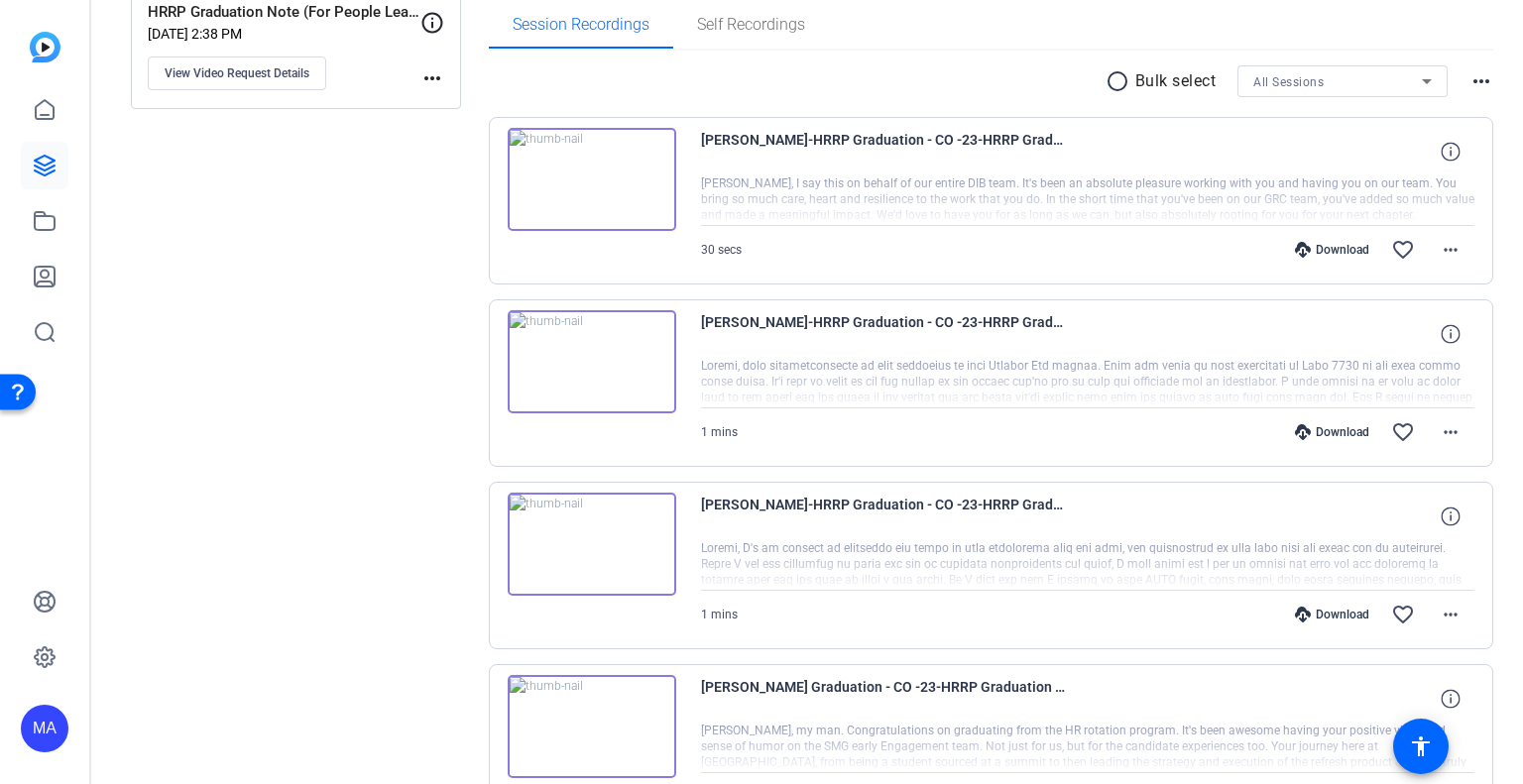 click at bounding box center [592, 362] 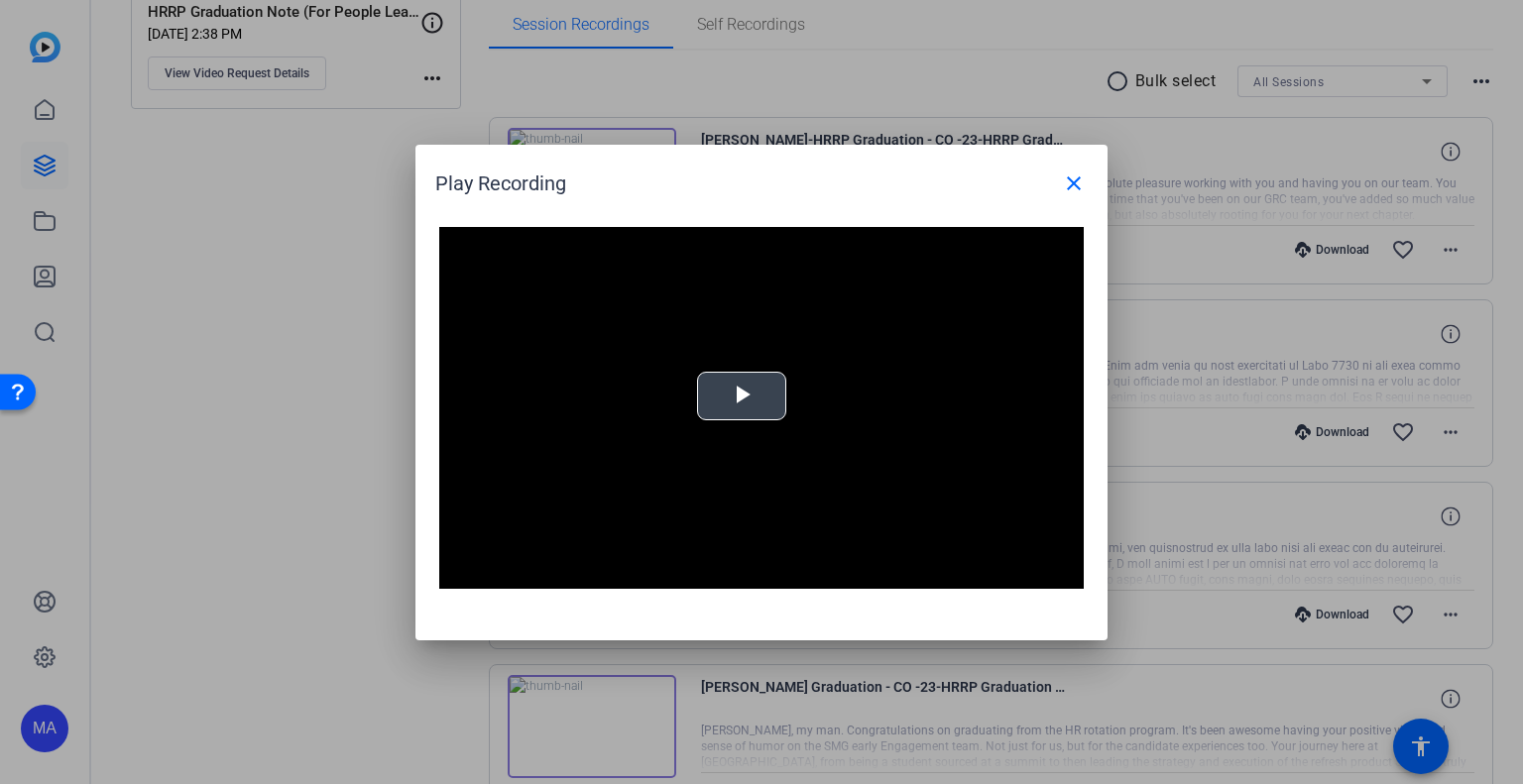 click at bounding box center [742, 395] 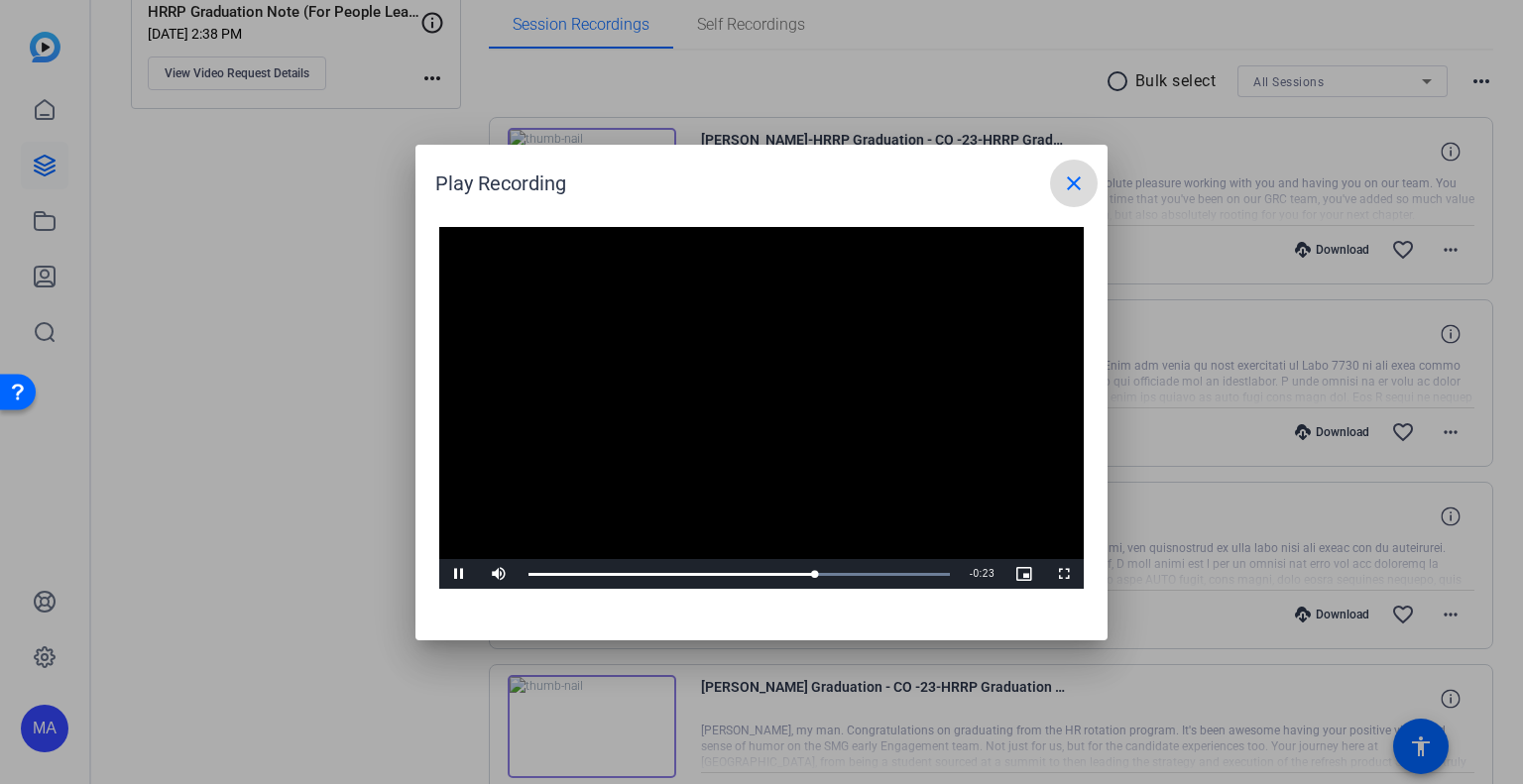 click on "close" at bounding box center (1074, 183) 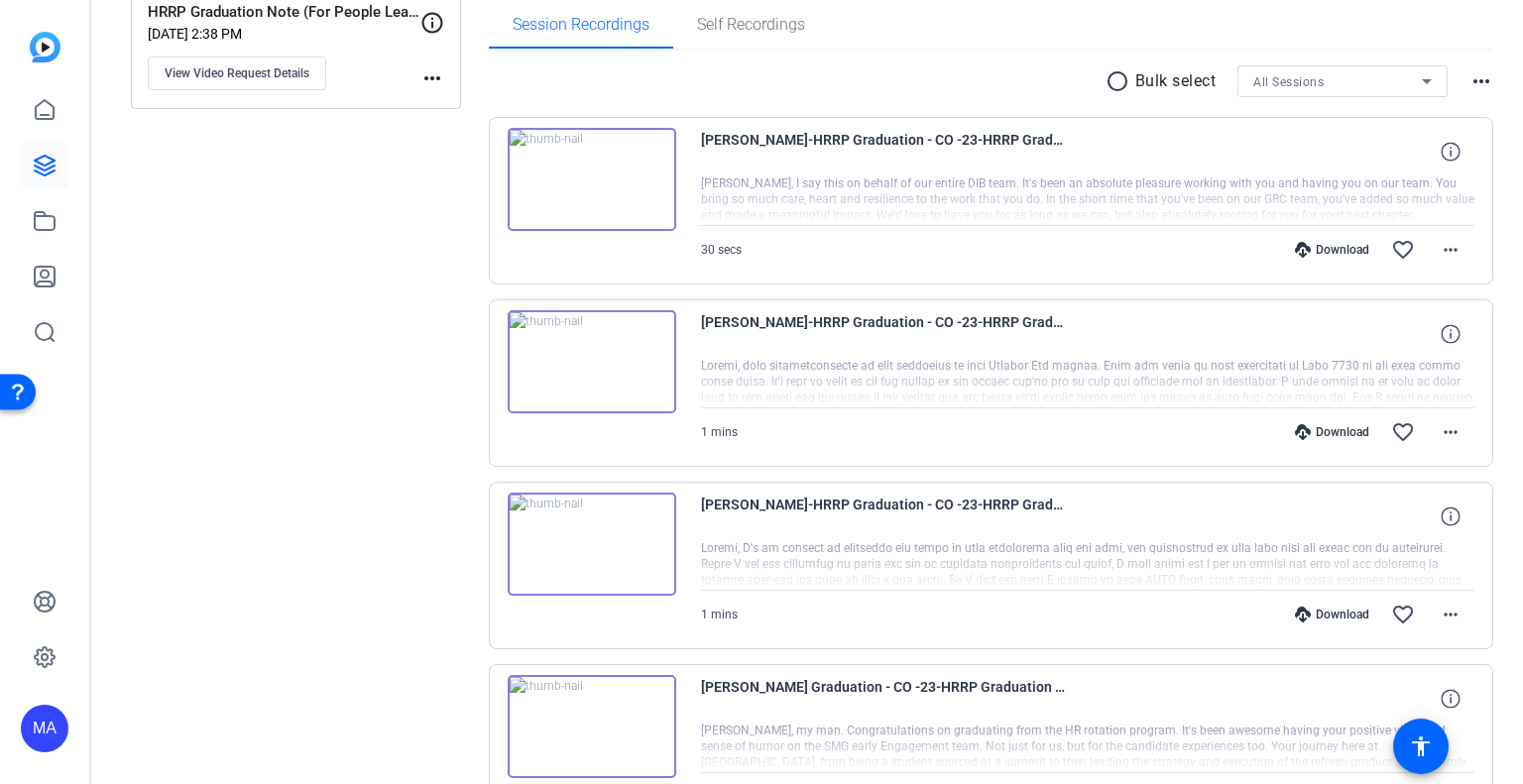 click at bounding box center (592, 544) 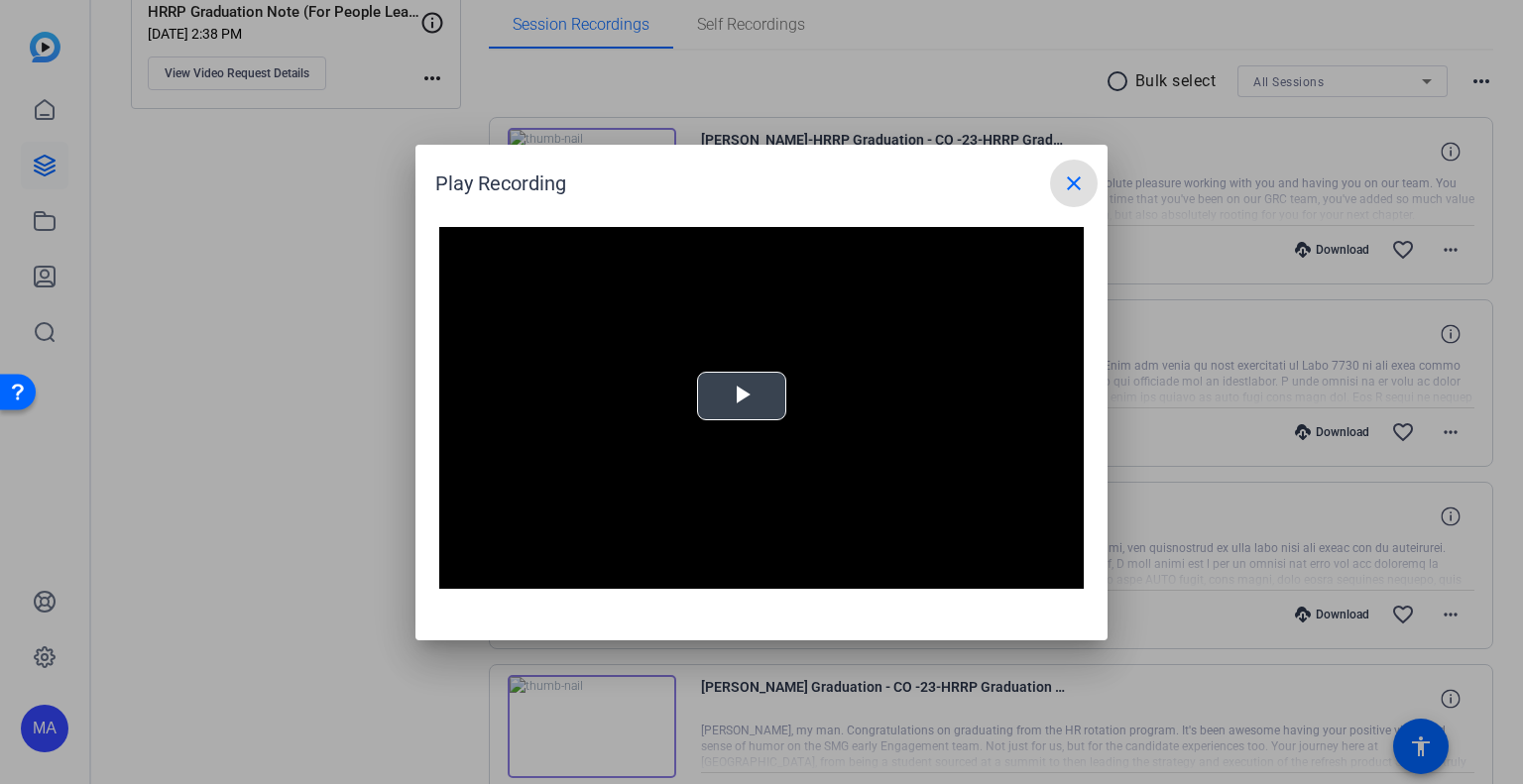 click at bounding box center (742, 395) 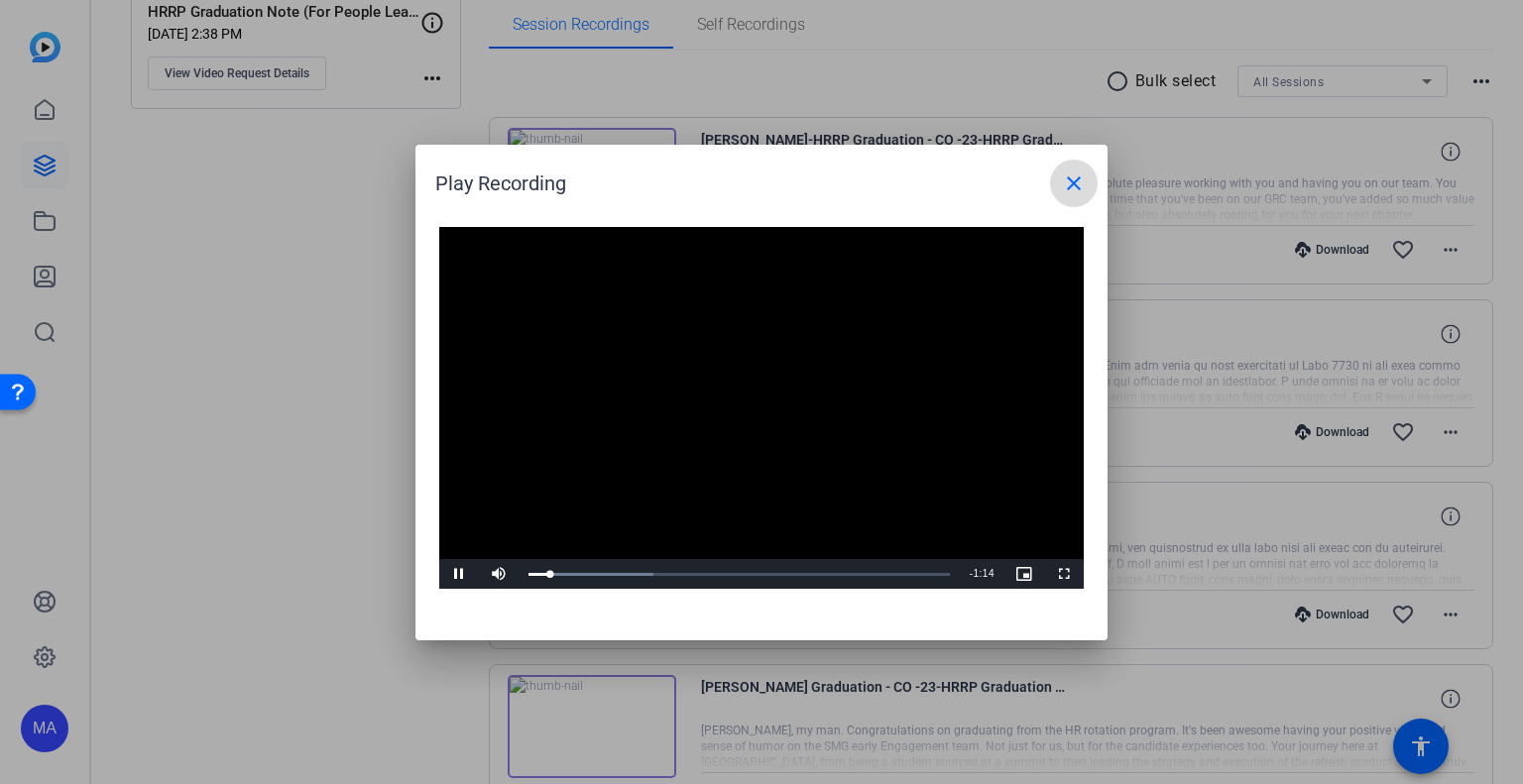 click on "close" at bounding box center [1074, 183] 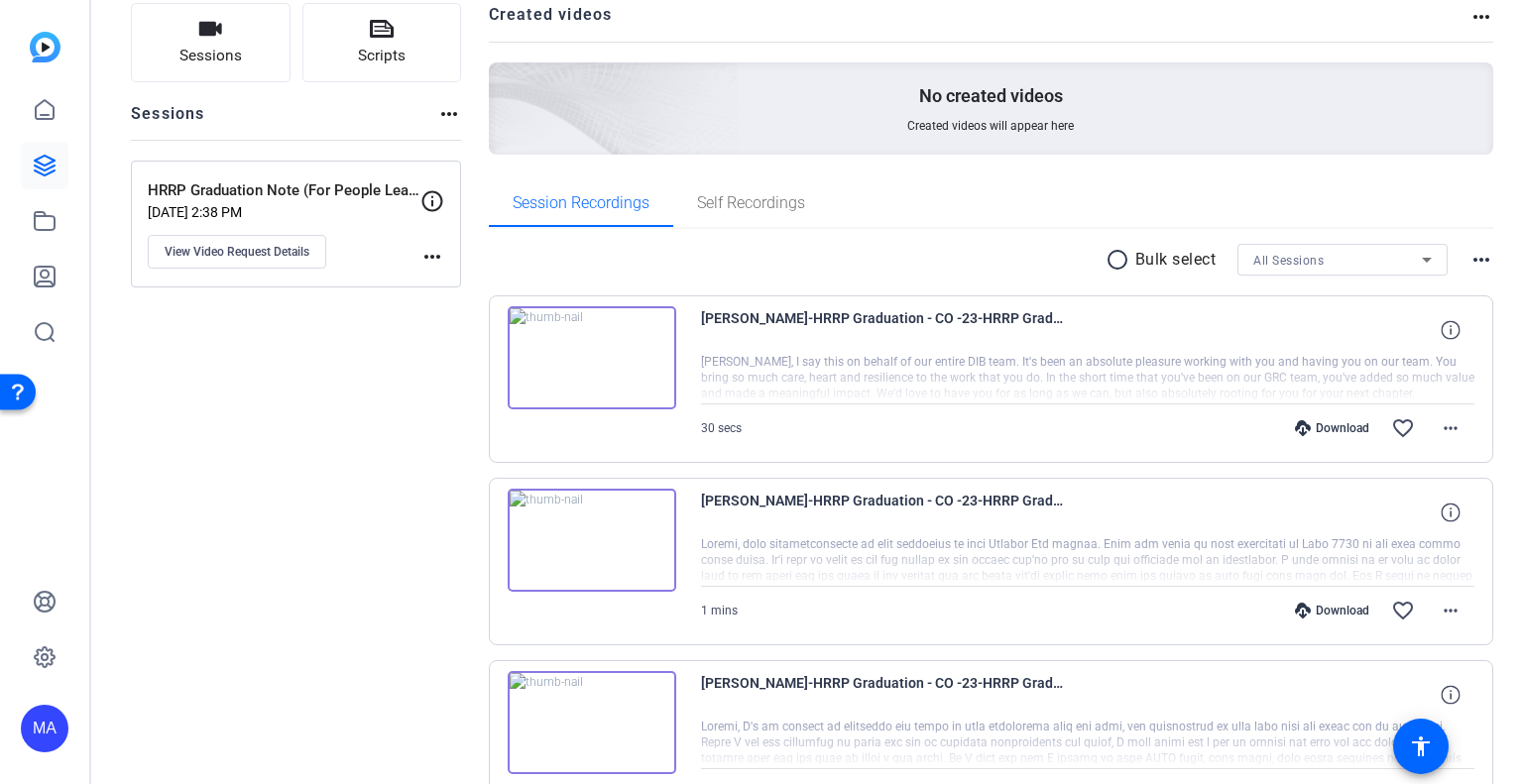 scroll, scrollTop: 22, scrollLeft: 0, axis: vertical 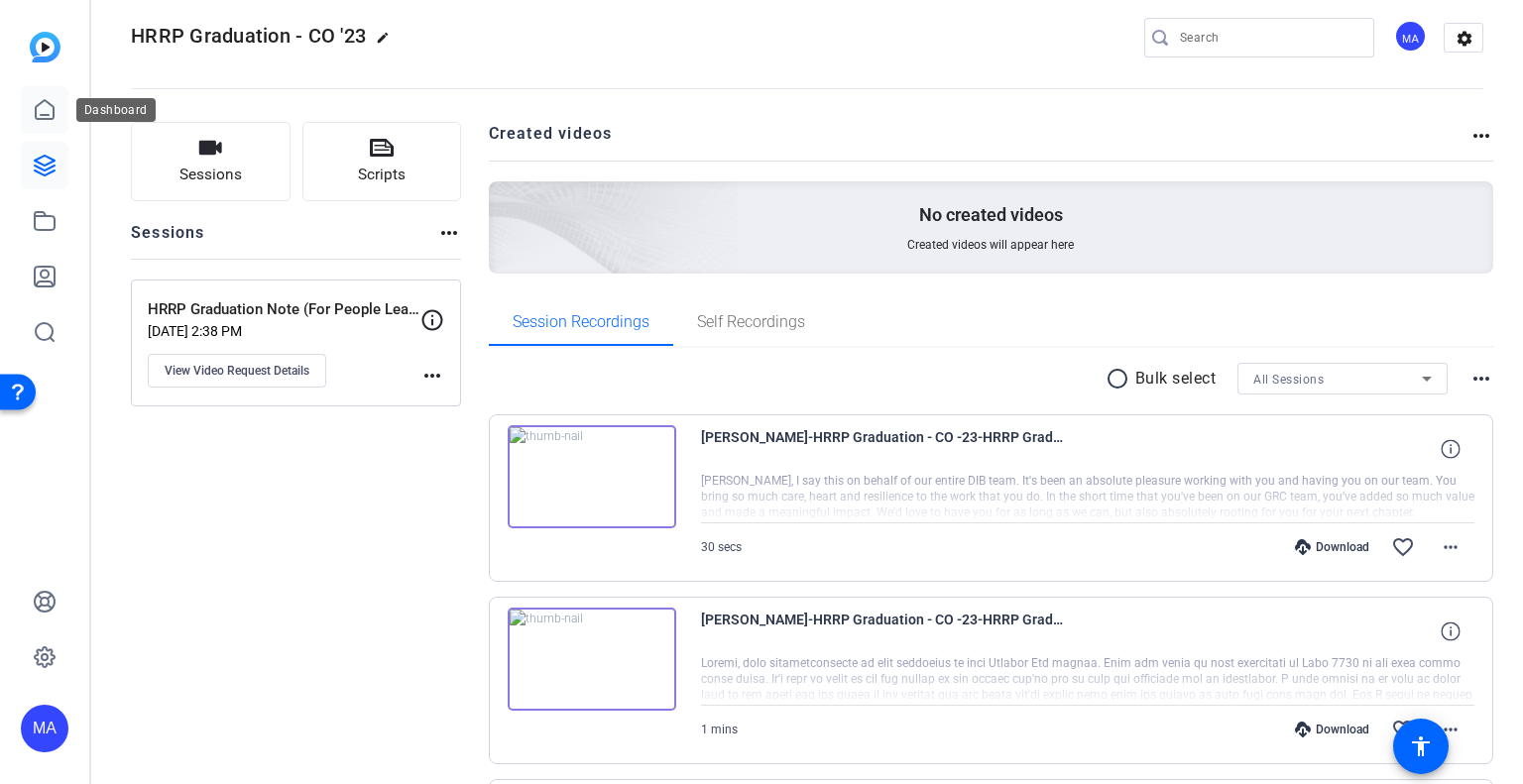 click 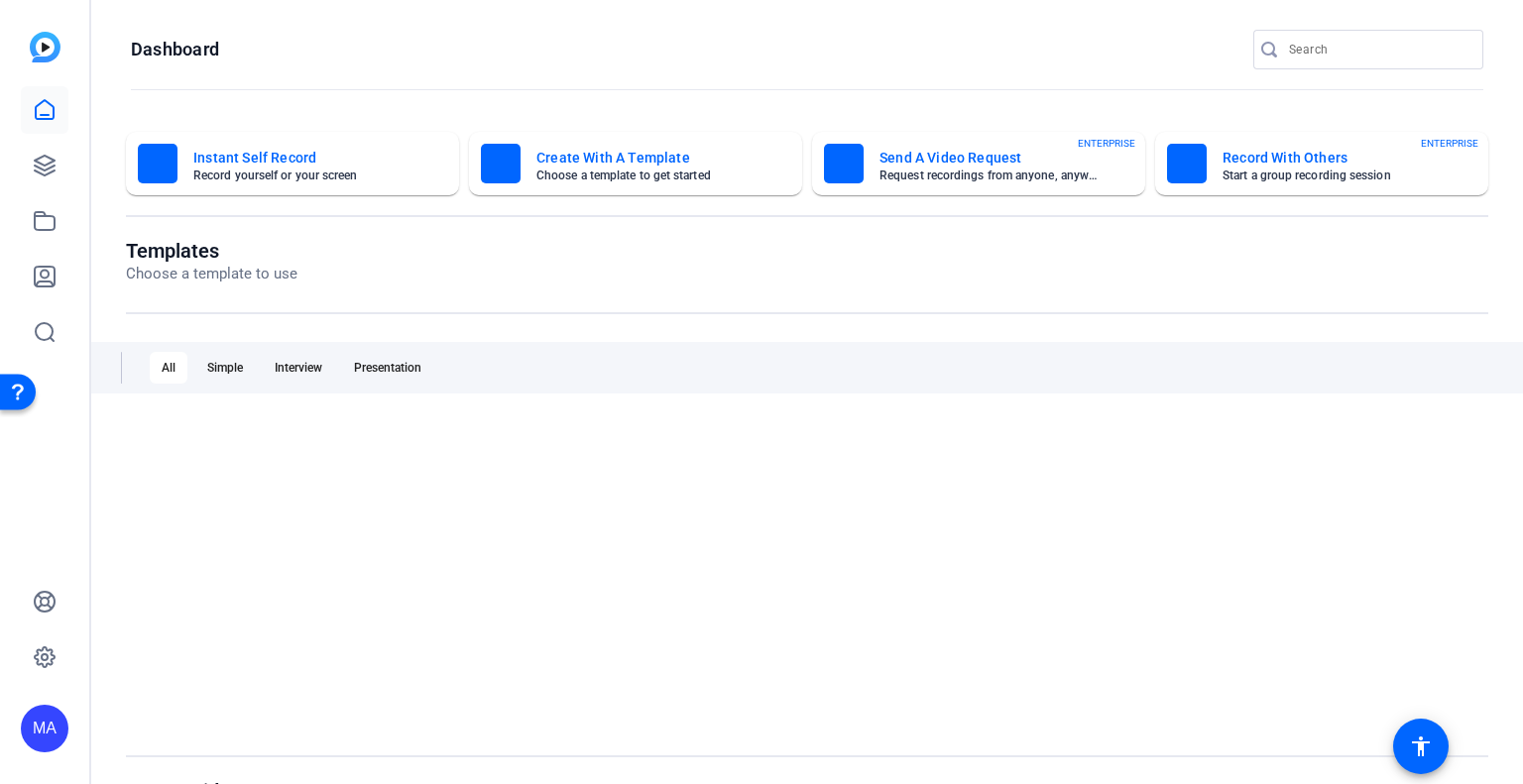 scroll, scrollTop: 0, scrollLeft: 0, axis: both 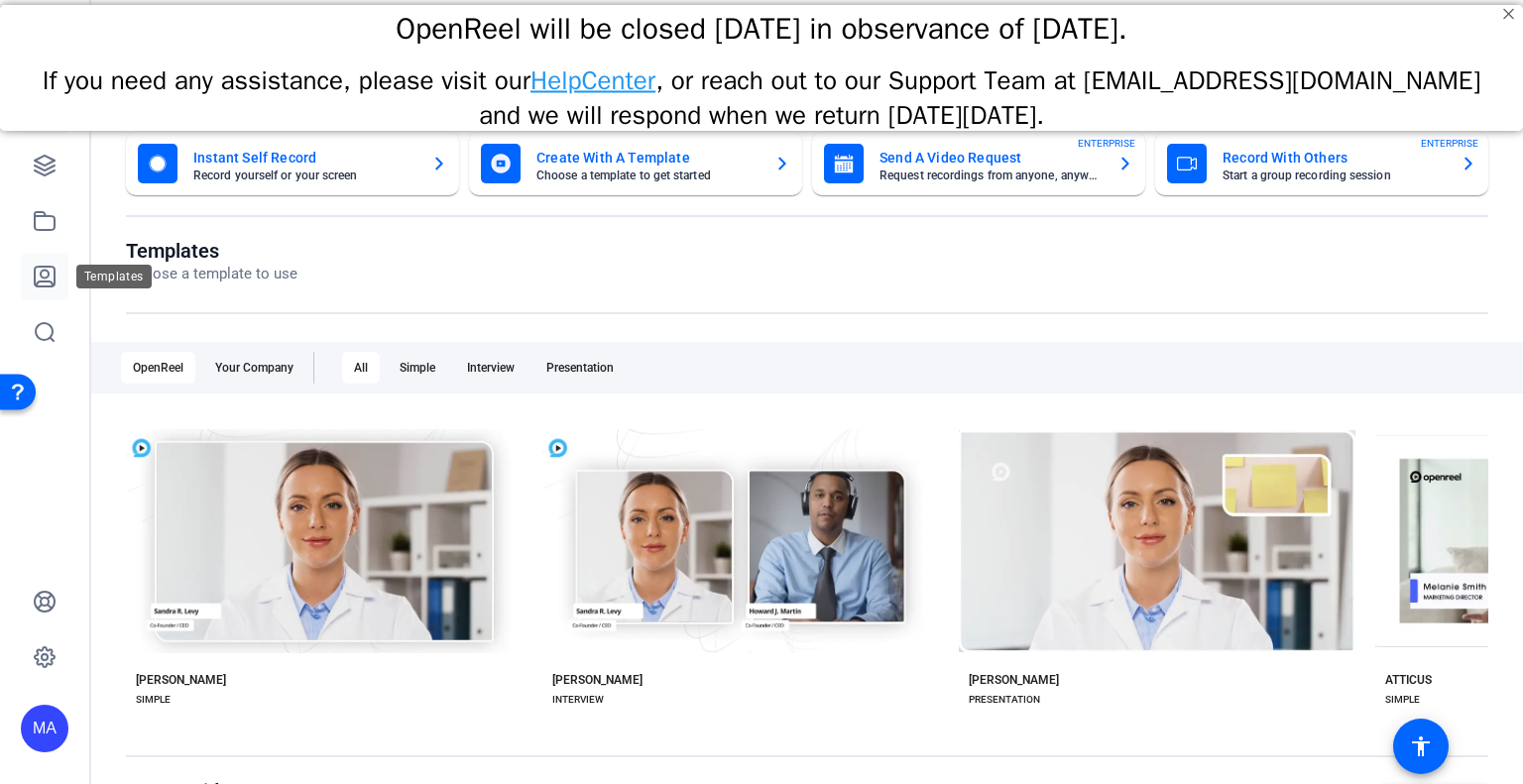 click 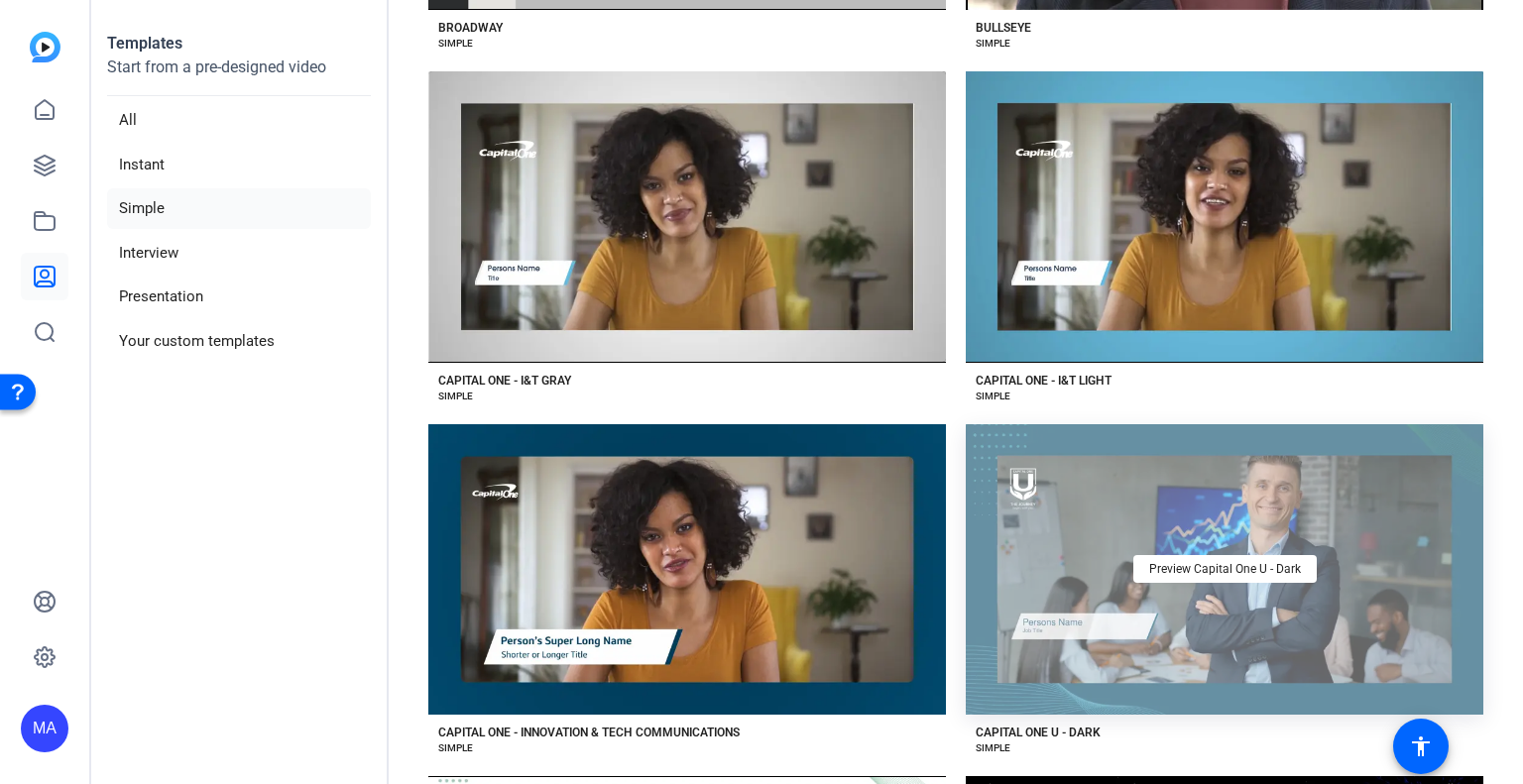 scroll, scrollTop: 1090, scrollLeft: 0, axis: vertical 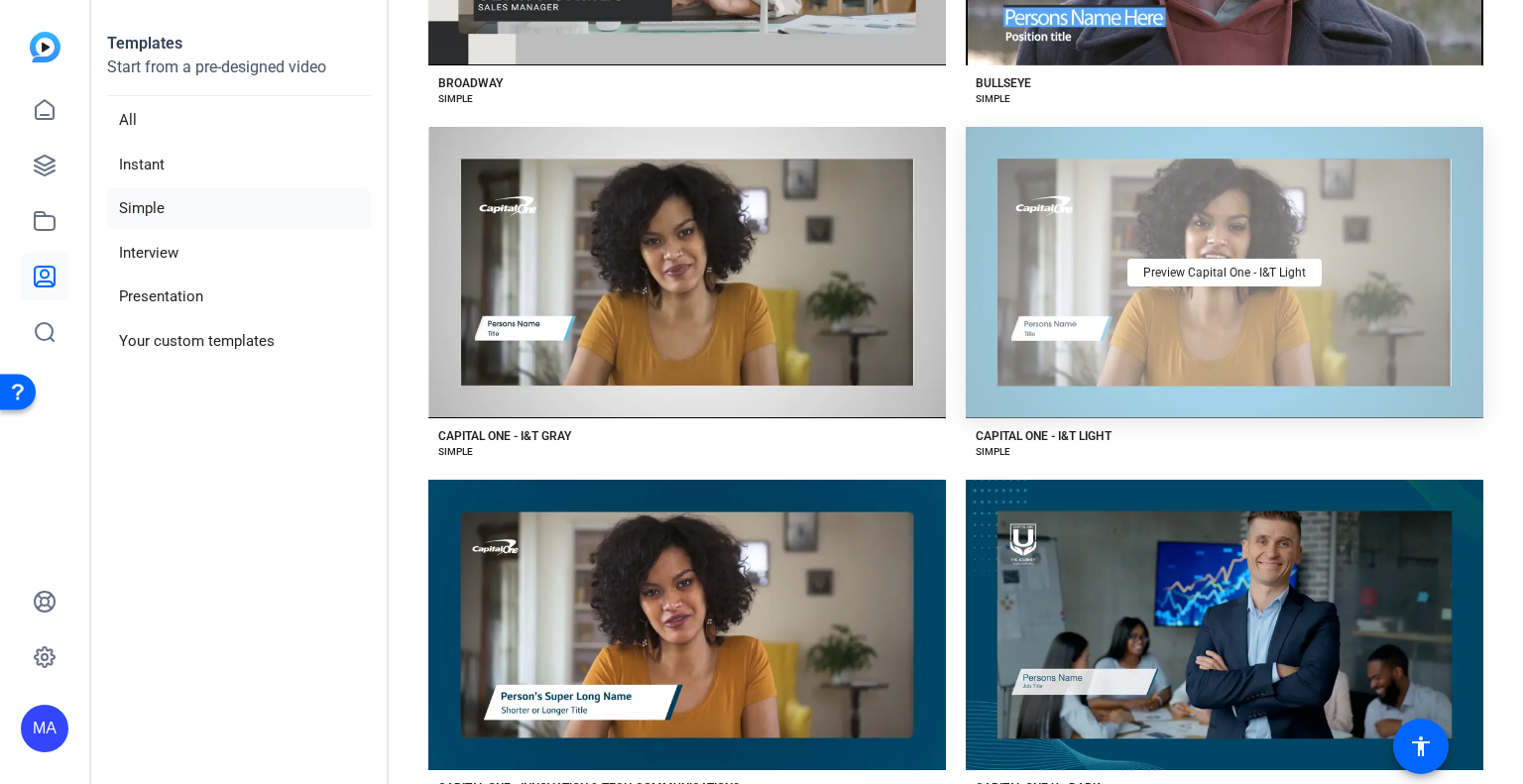 click on "Preview Capital One - I&T Light" 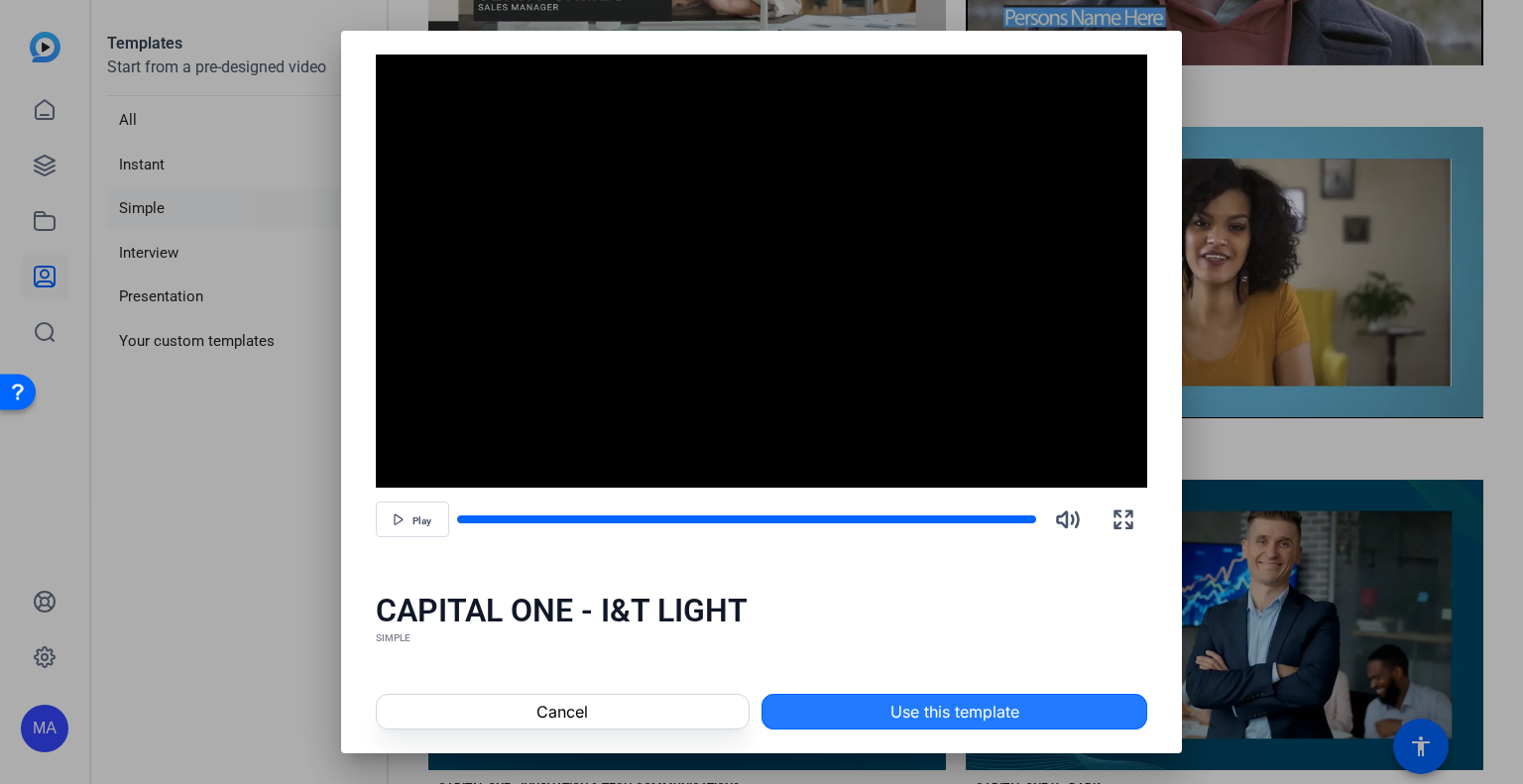 click on "Use this template" at bounding box center [955, 712] 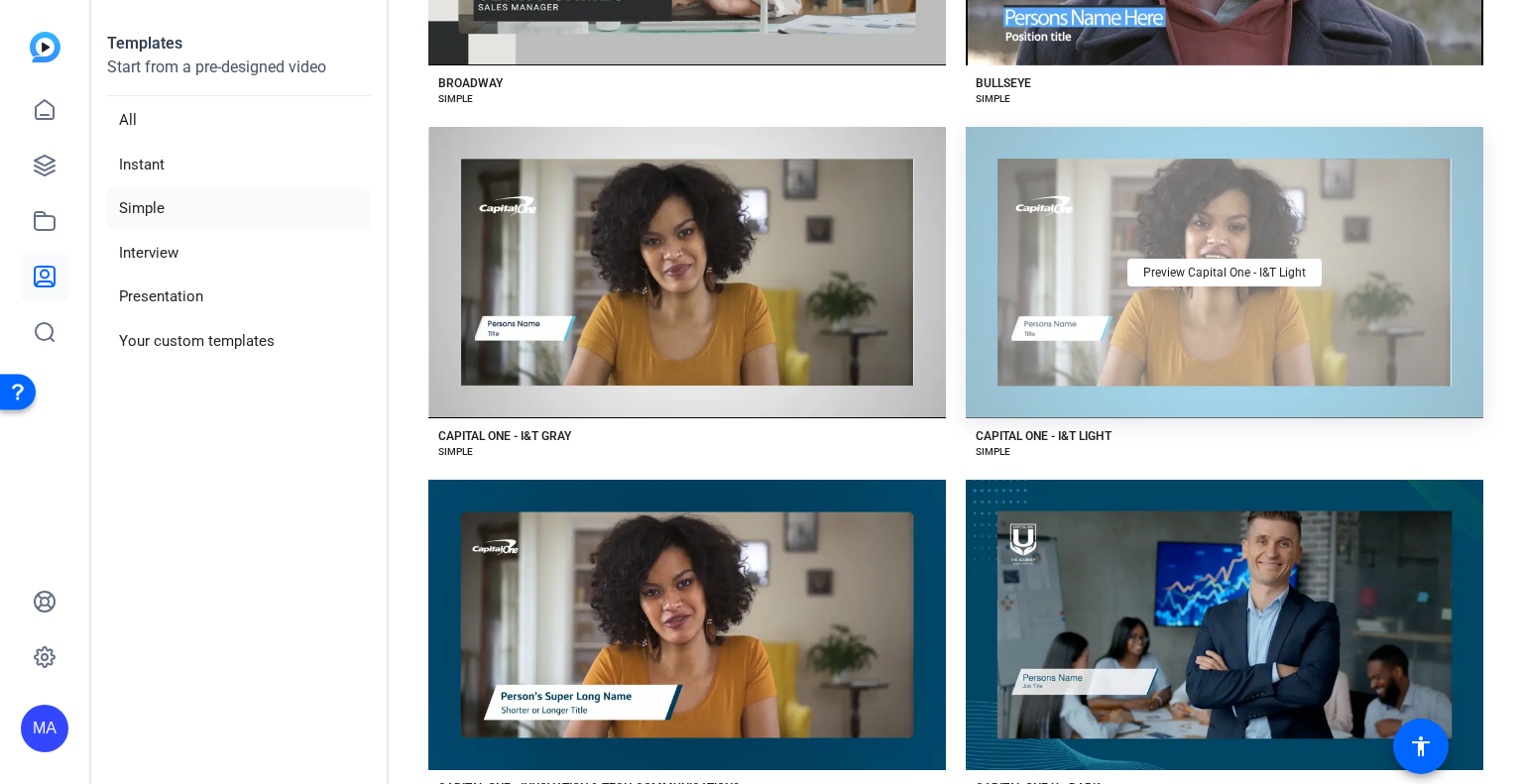 click on "Preview Capital One - I&T Light" 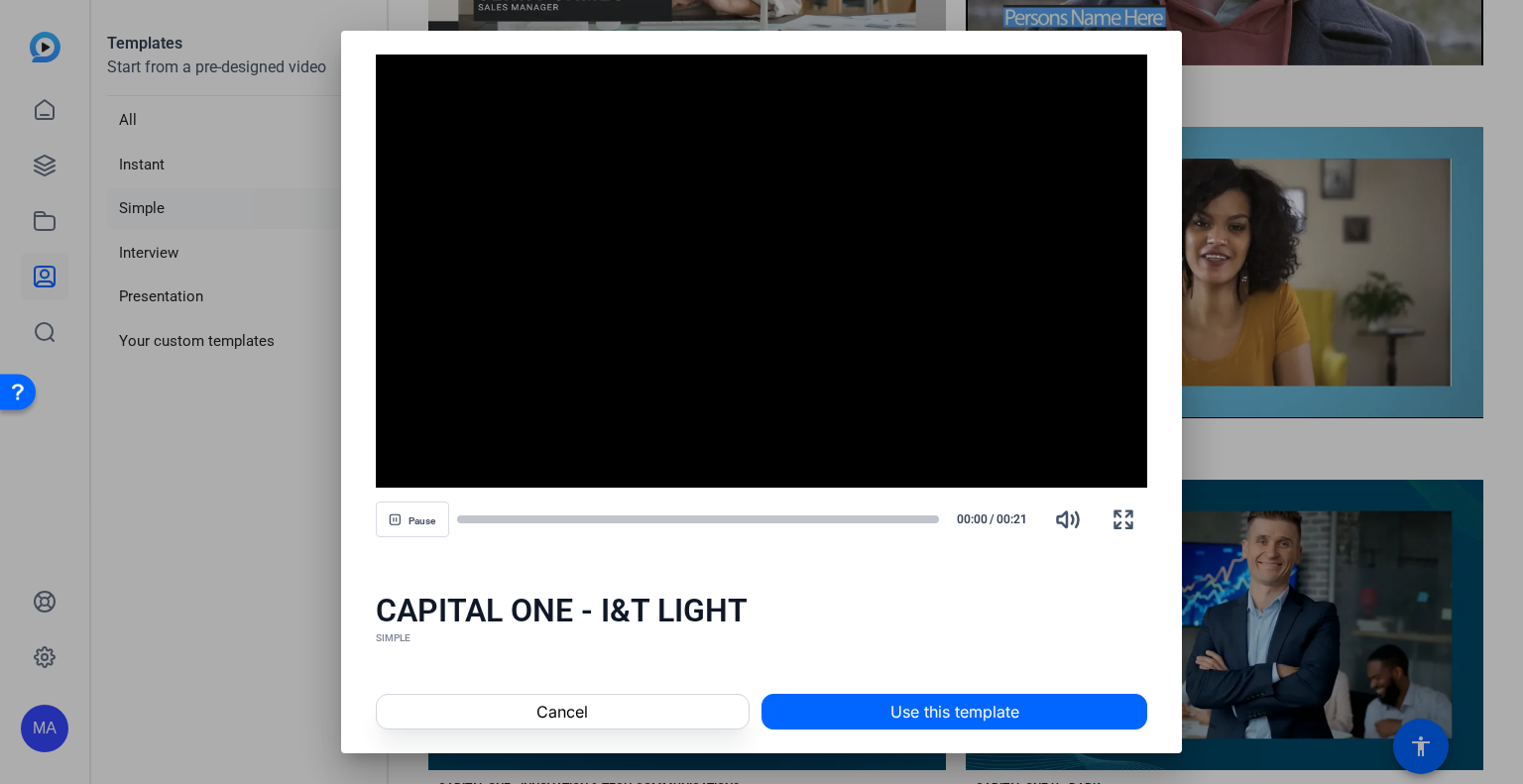click at bounding box center [762, 392] 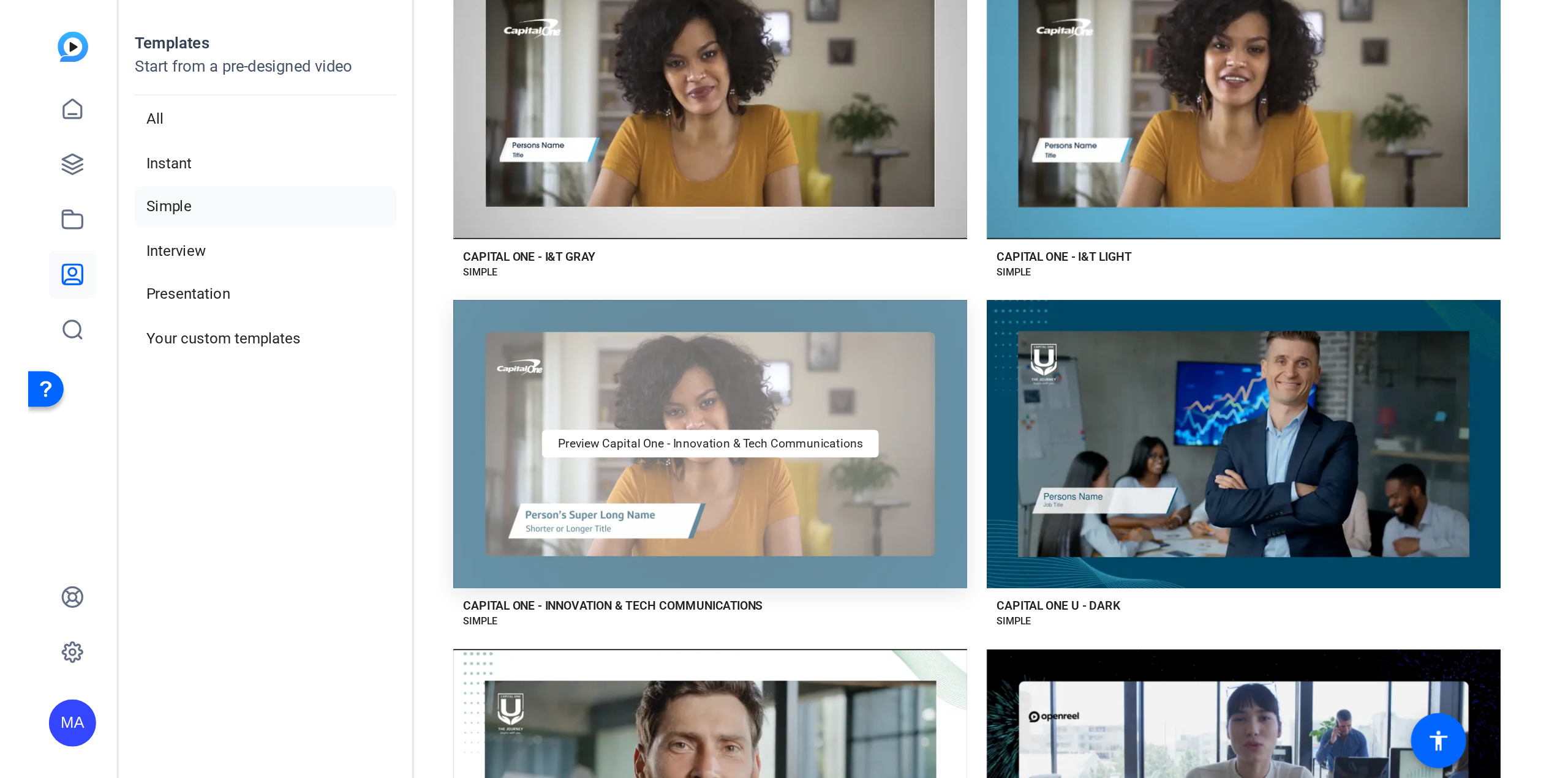scroll, scrollTop: 796, scrollLeft: 0, axis: vertical 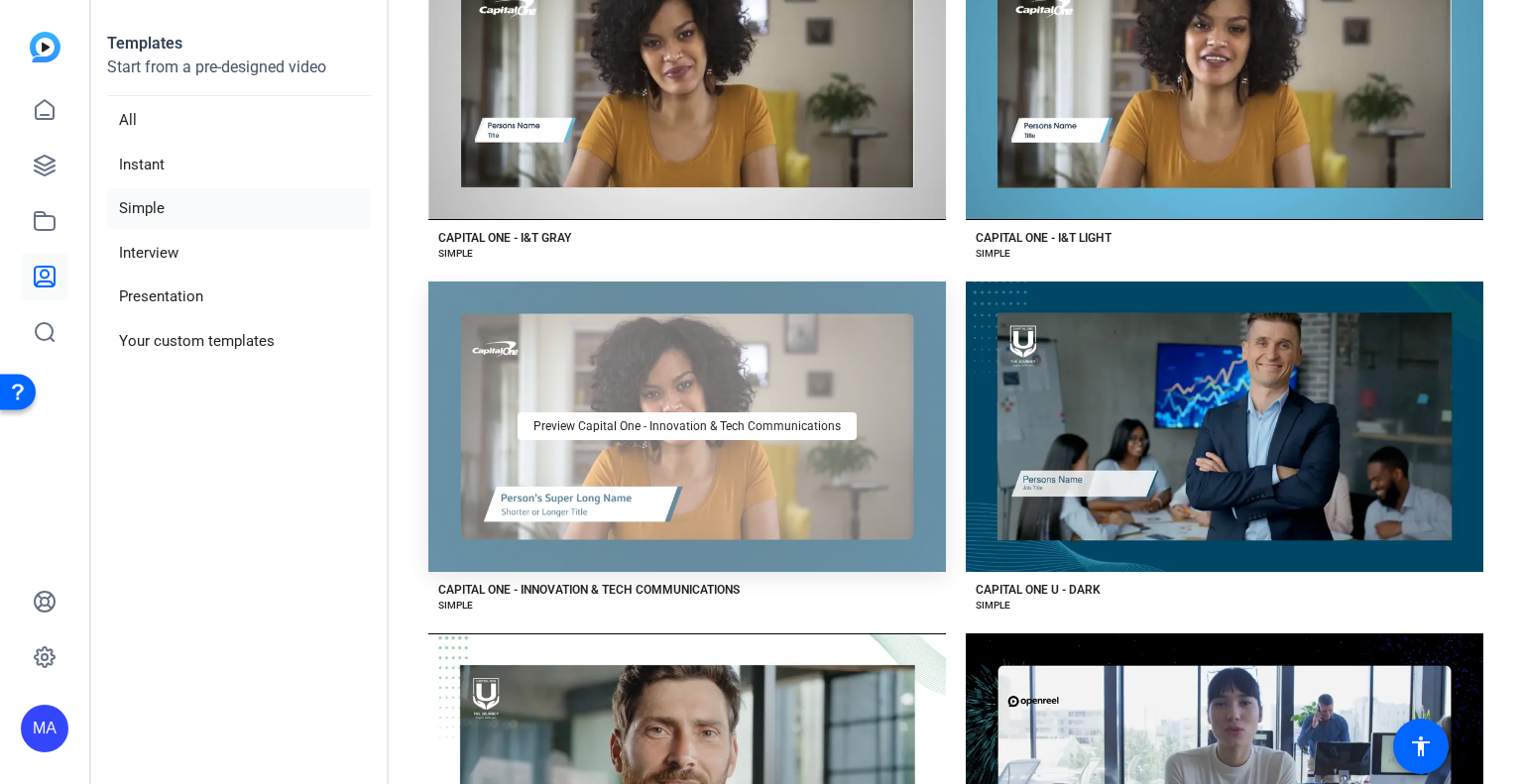 click on "Preview Capital One - Innovation & Tech Communications" 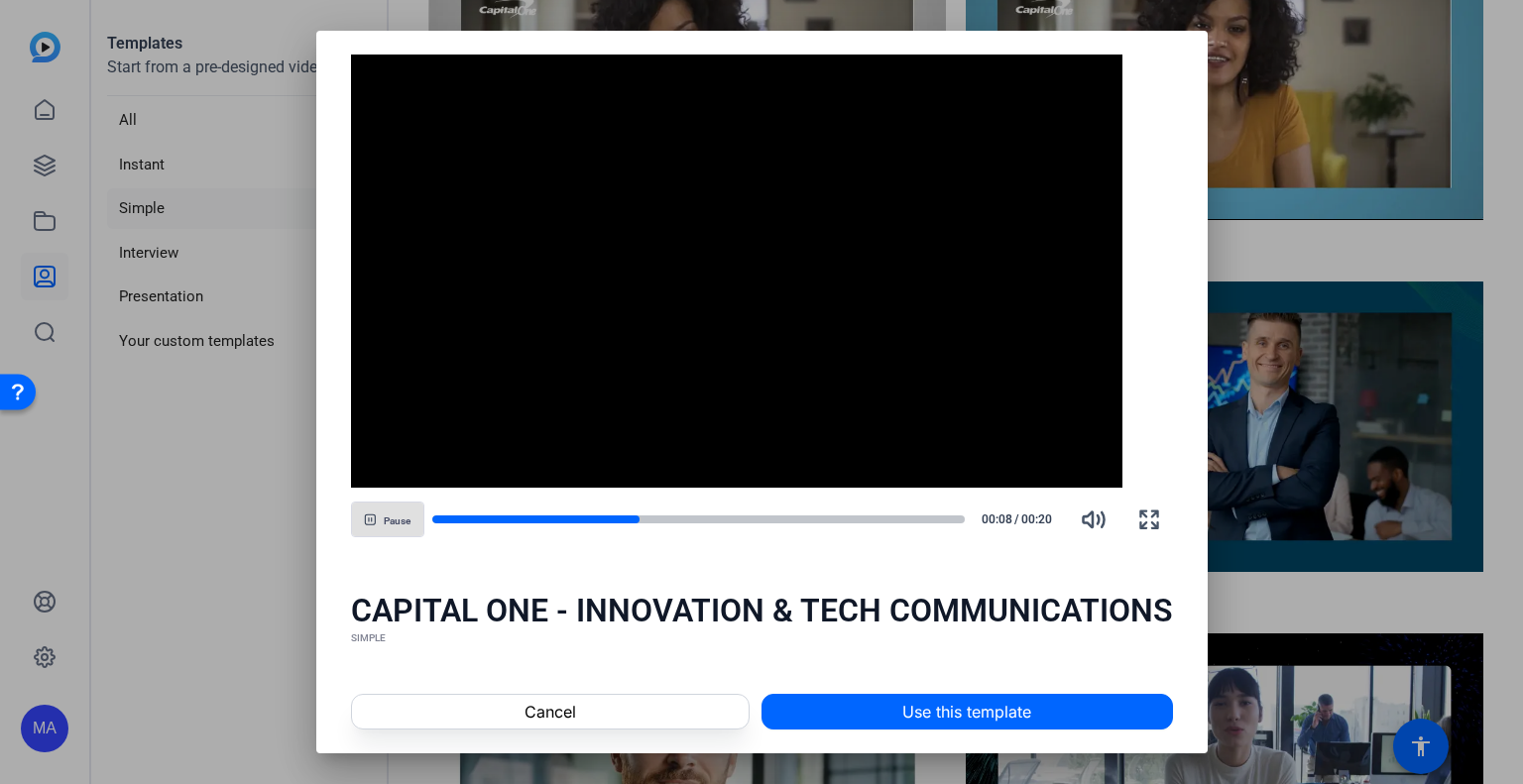type 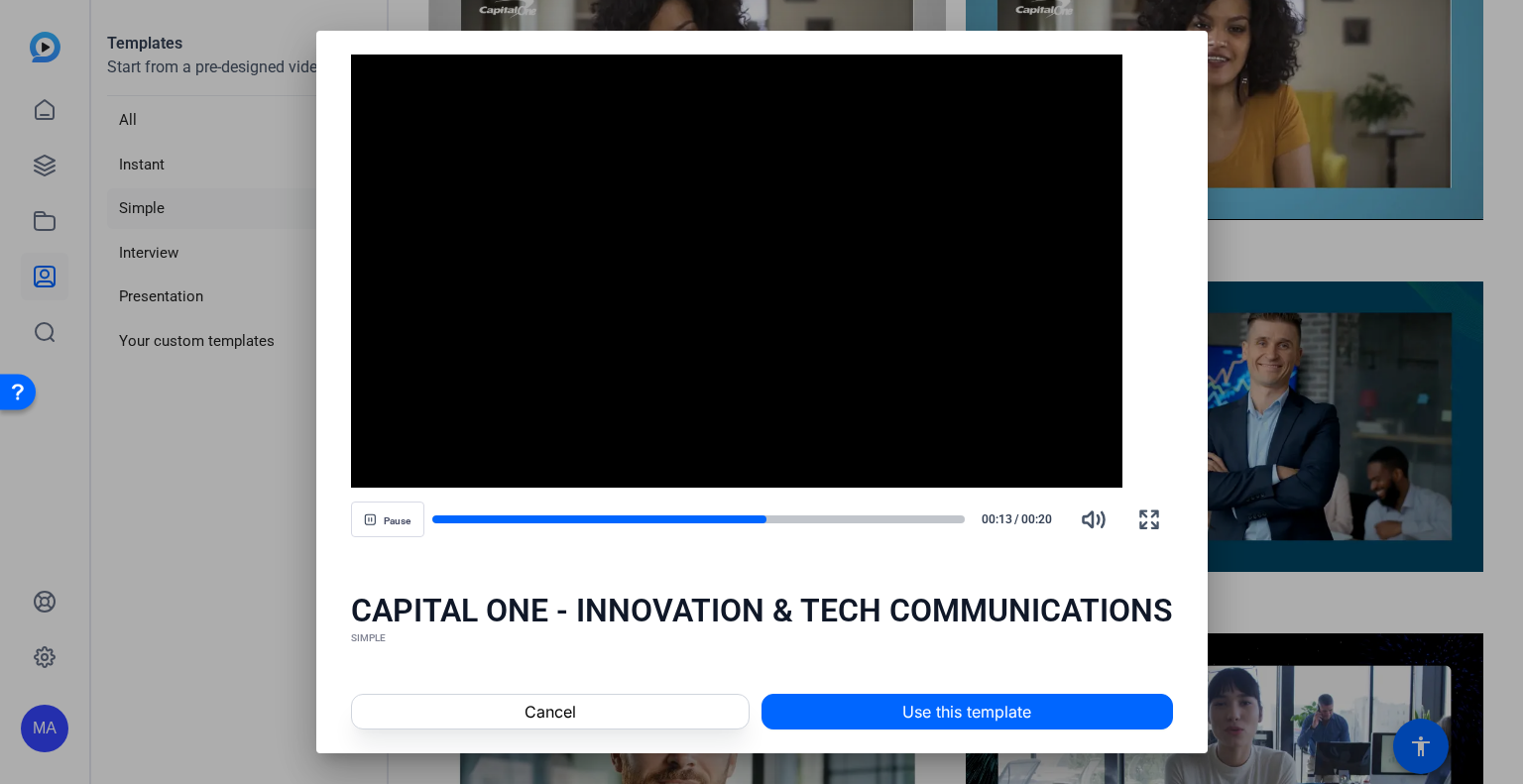 click at bounding box center [762, 392] 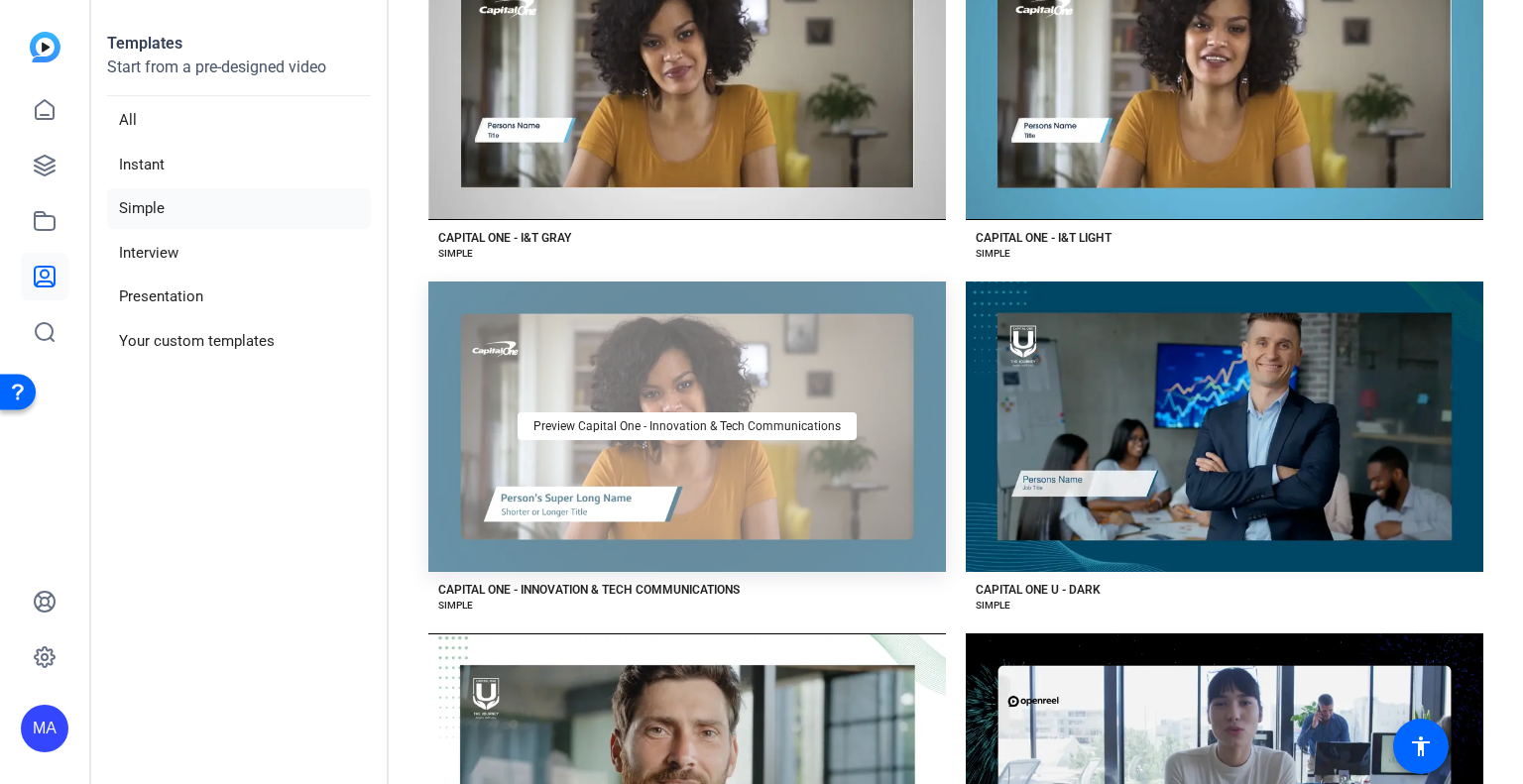 click on "Preview Capital One - Innovation & Tech Communications" 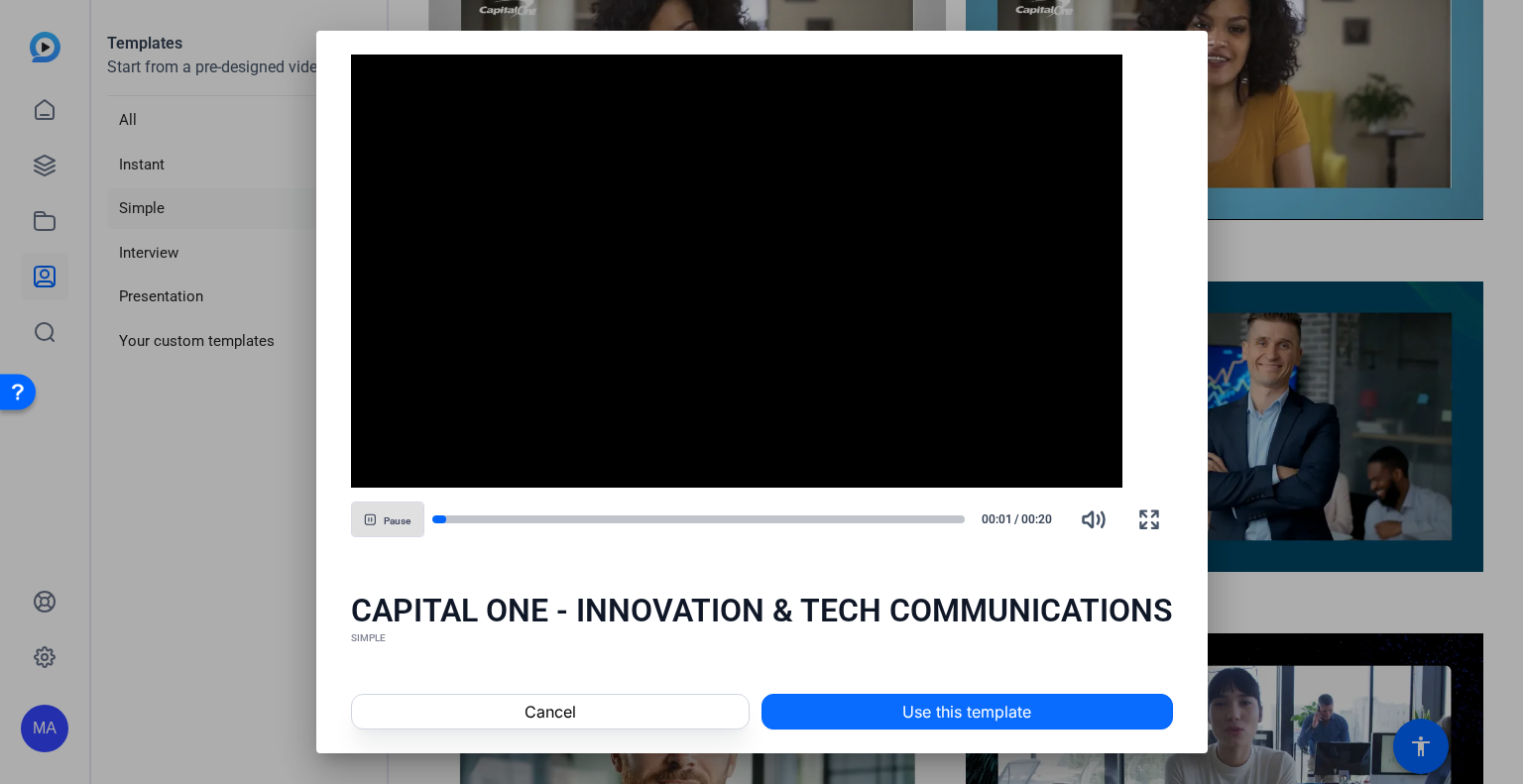 click at bounding box center (967, 712) 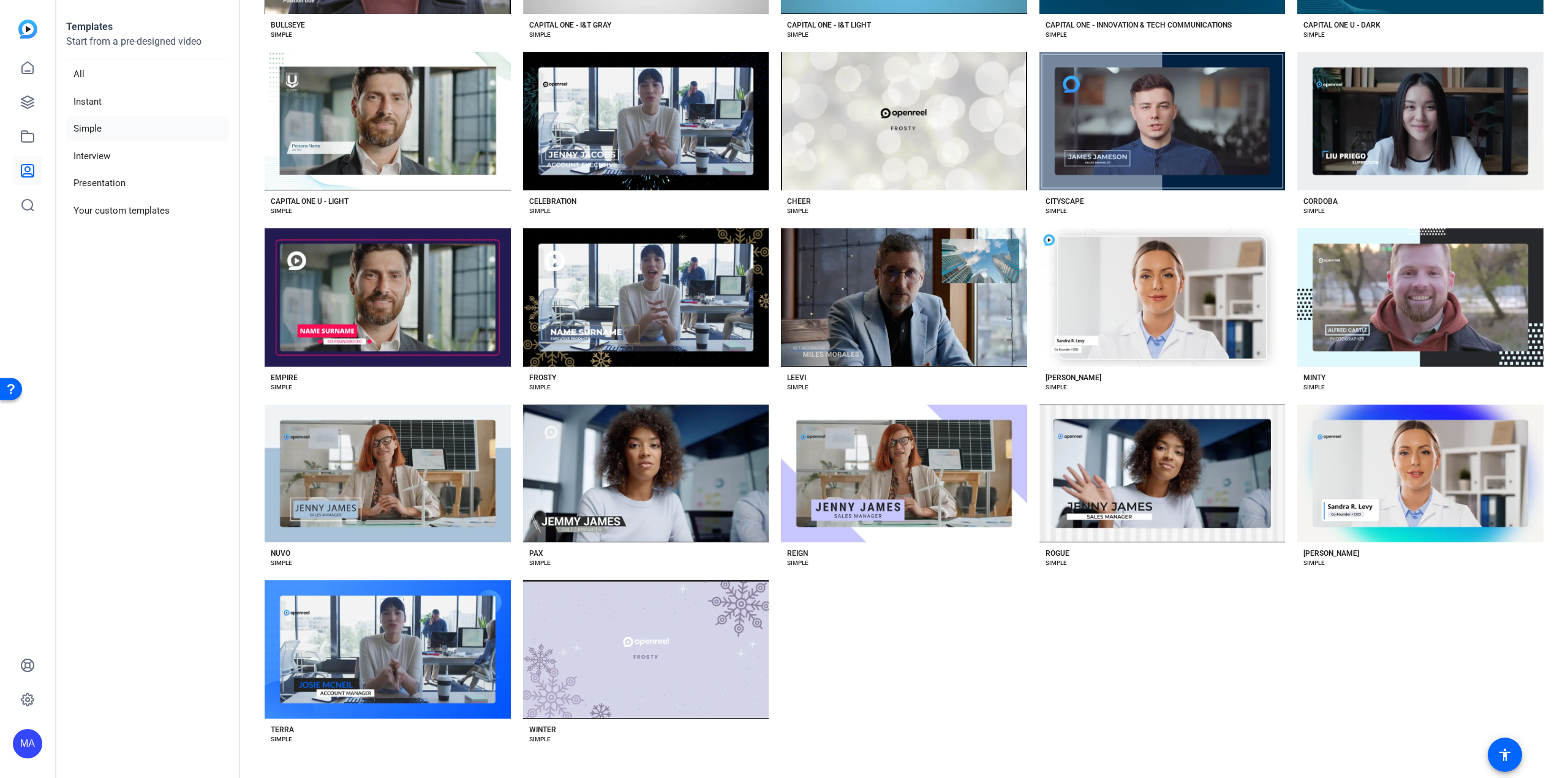 scroll, scrollTop: 395, scrollLeft: 0, axis: vertical 